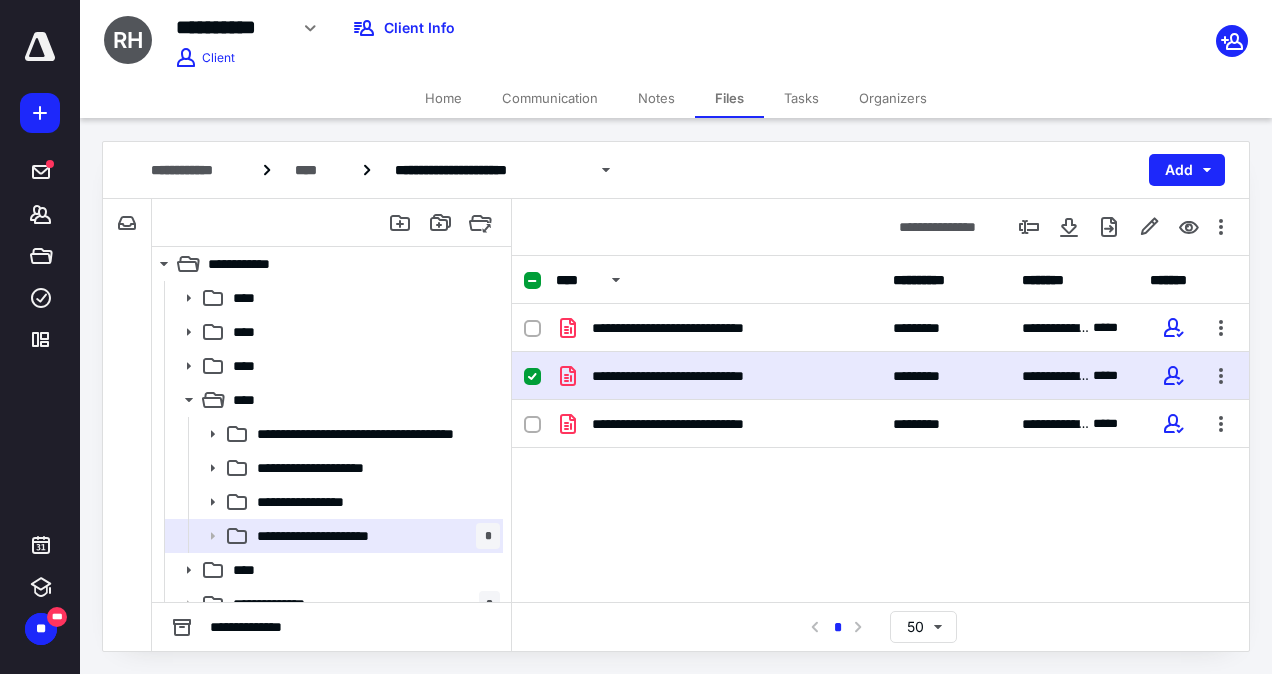 scroll, scrollTop: 0, scrollLeft: 0, axis: both 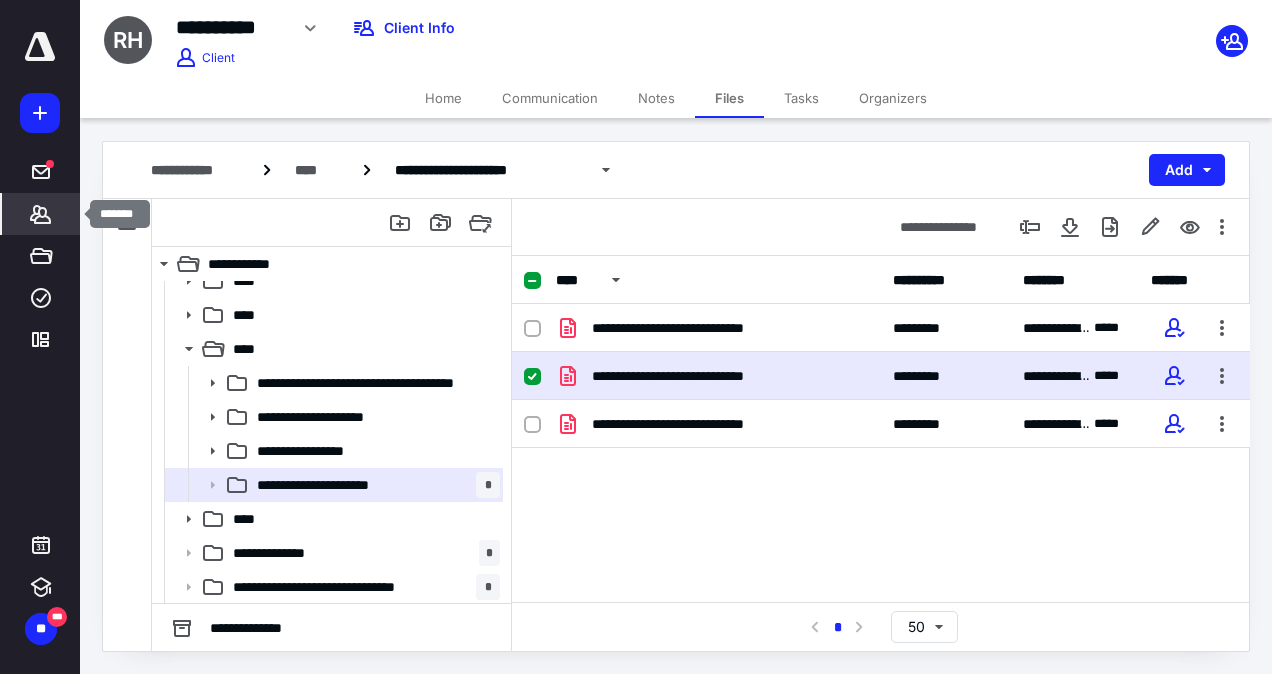 click on "*******" at bounding box center (41, 214) 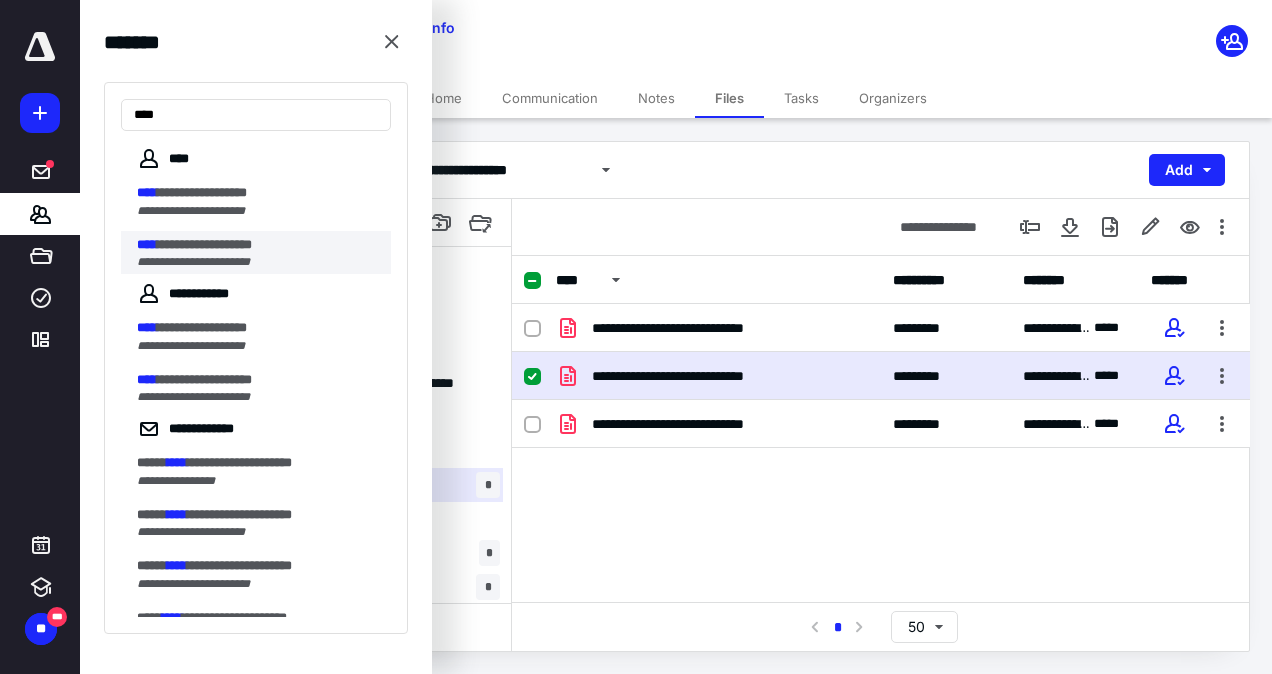 type on "****" 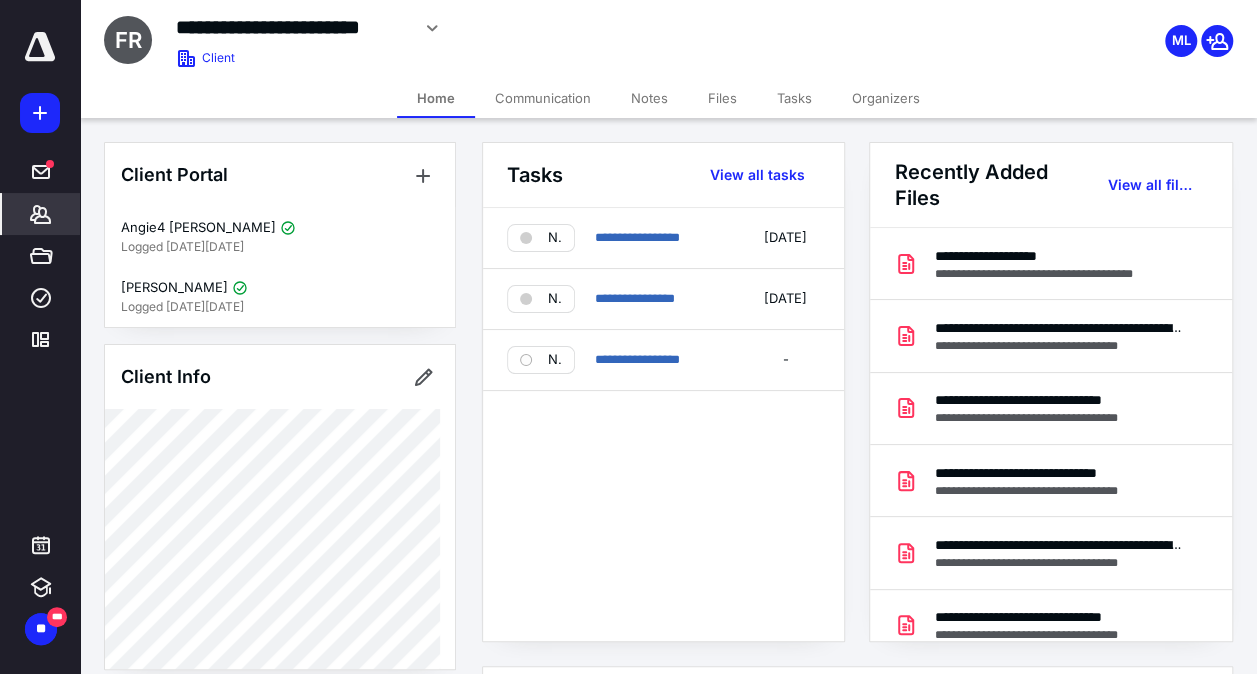 click on "Files" at bounding box center [722, 98] 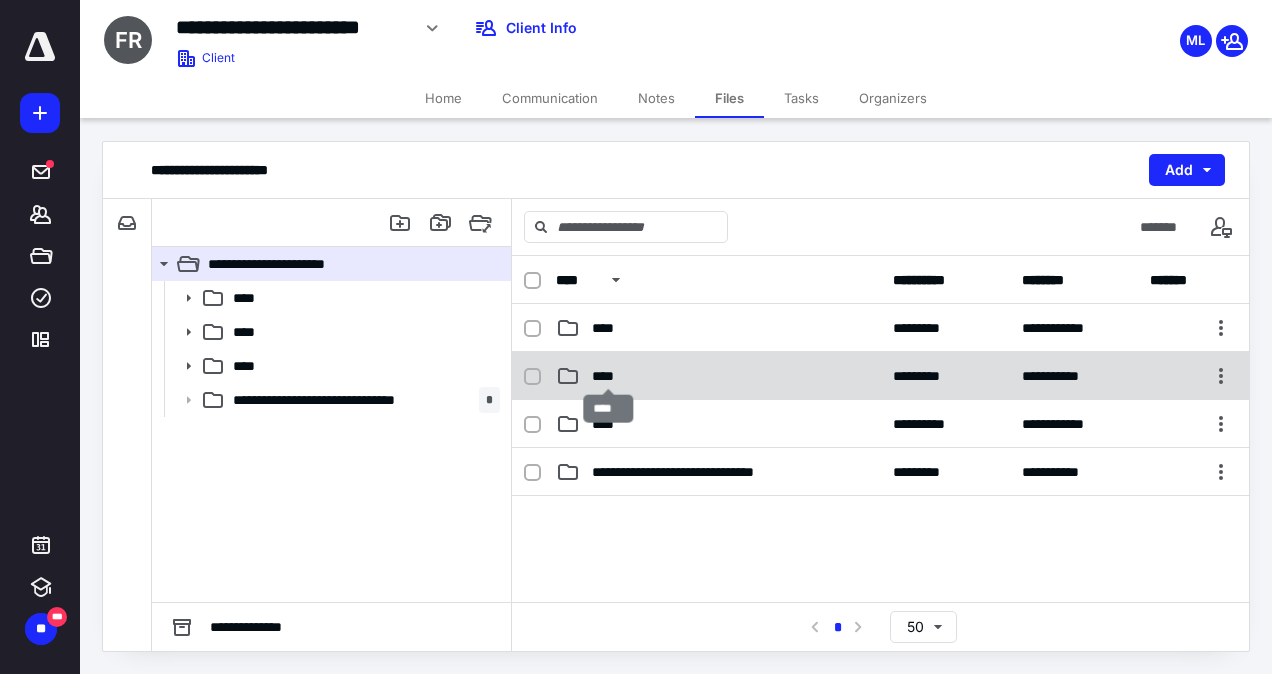 click on "****" at bounding box center [609, 376] 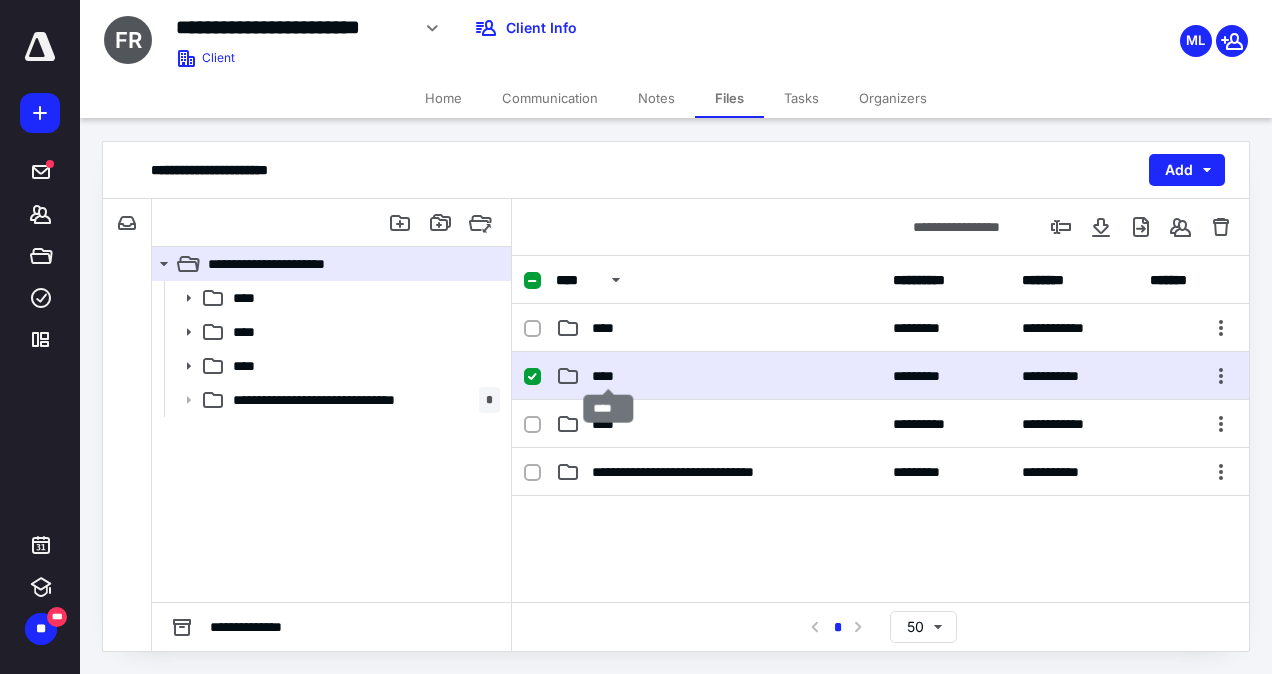 click on "****" at bounding box center (609, 376) 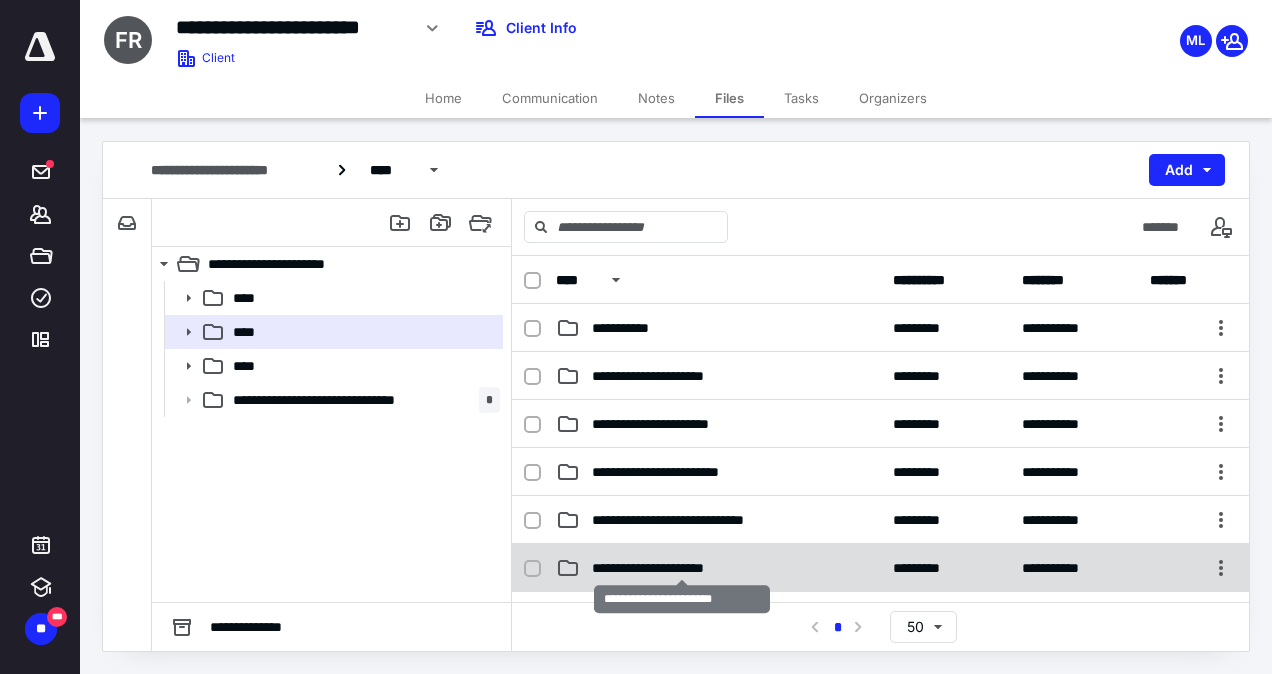 click on "**********" at bounding box center [682, 568] 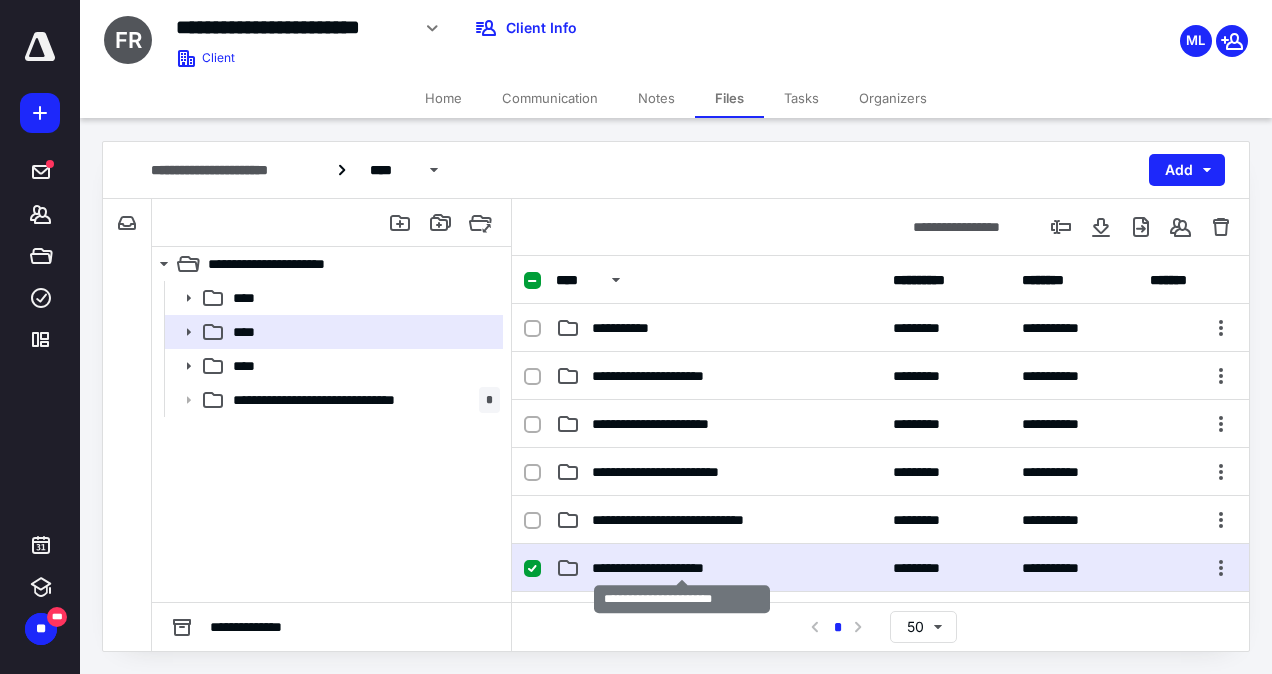 click on "**********" at bounding box center (682, 568) 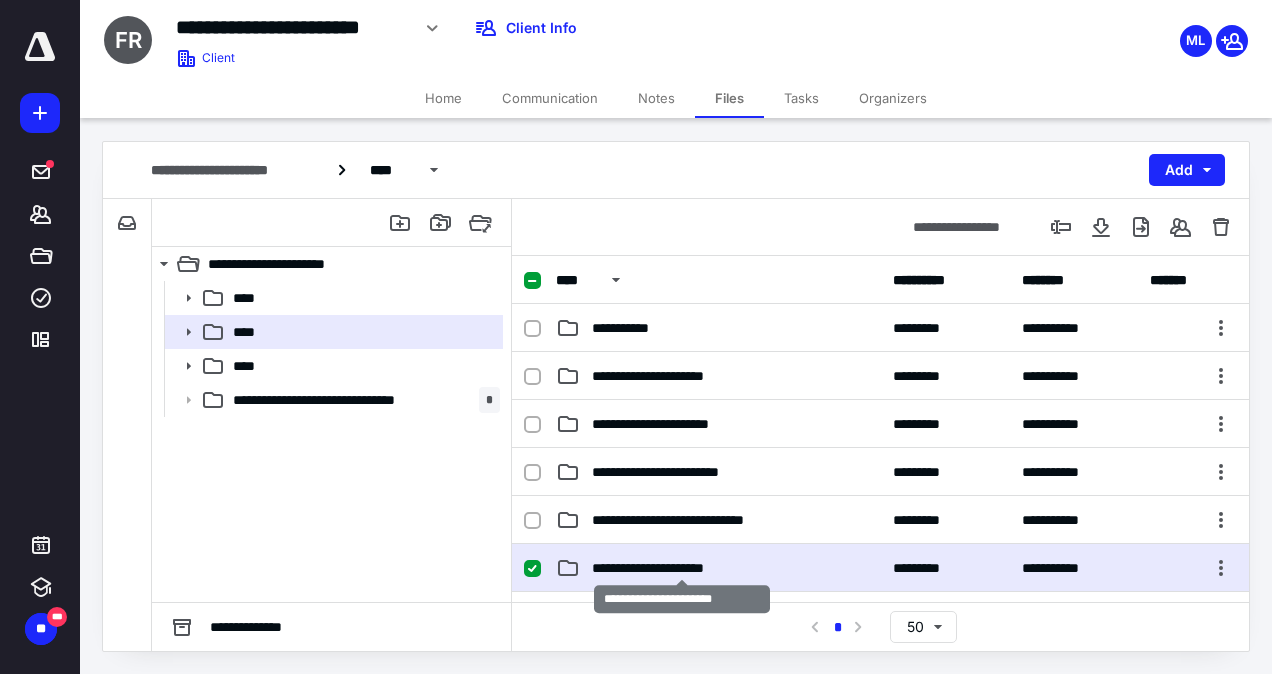click on "**********" at bounding box center [880, 429] 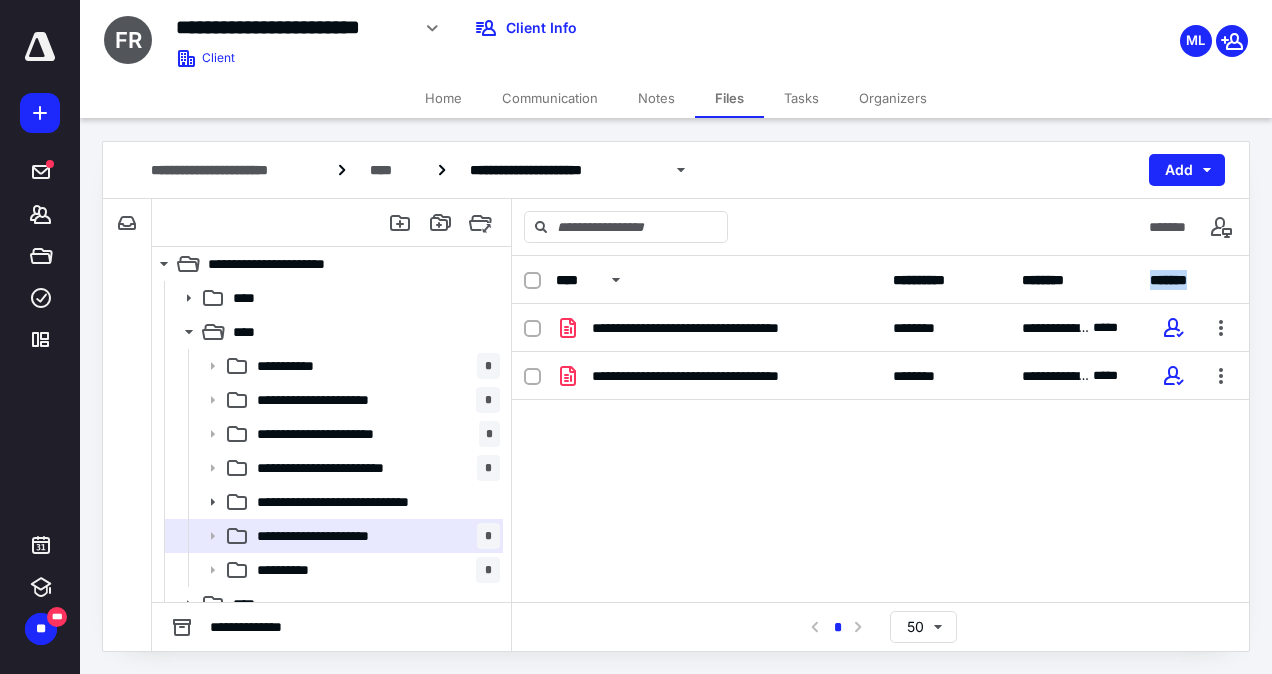 click on "**********" at bounding box center (880, 429) 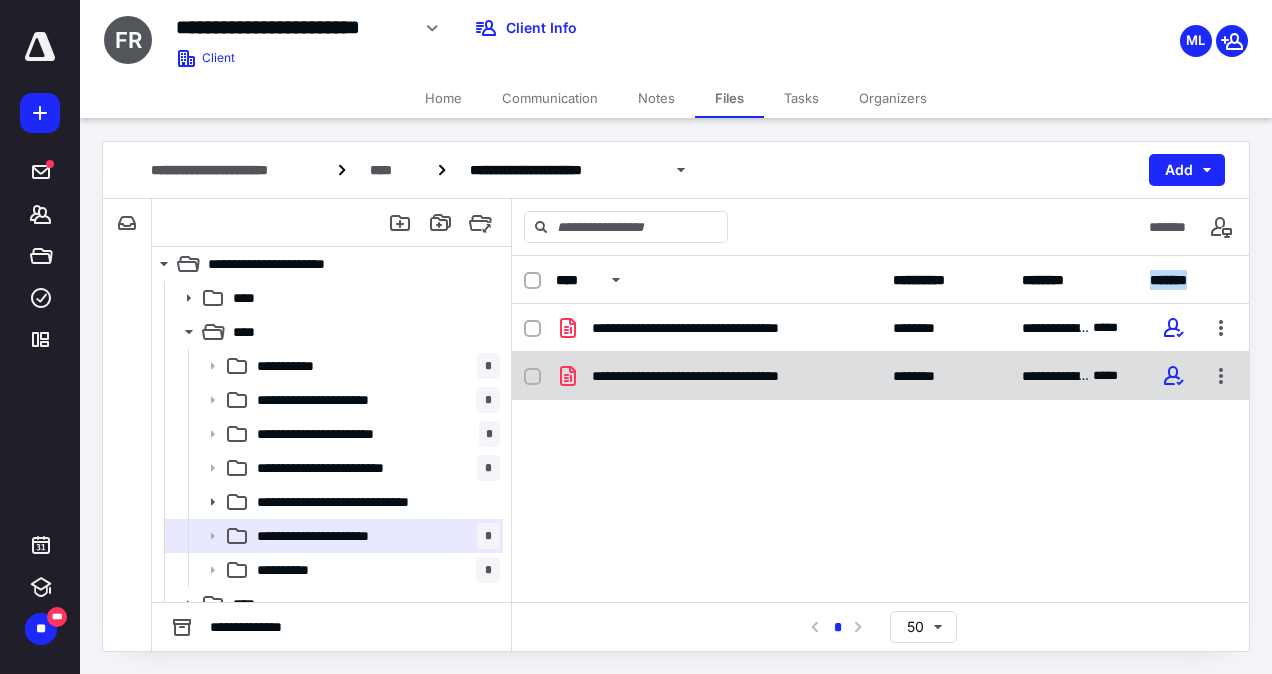 click on "**********" at bounding box center [880, 376] 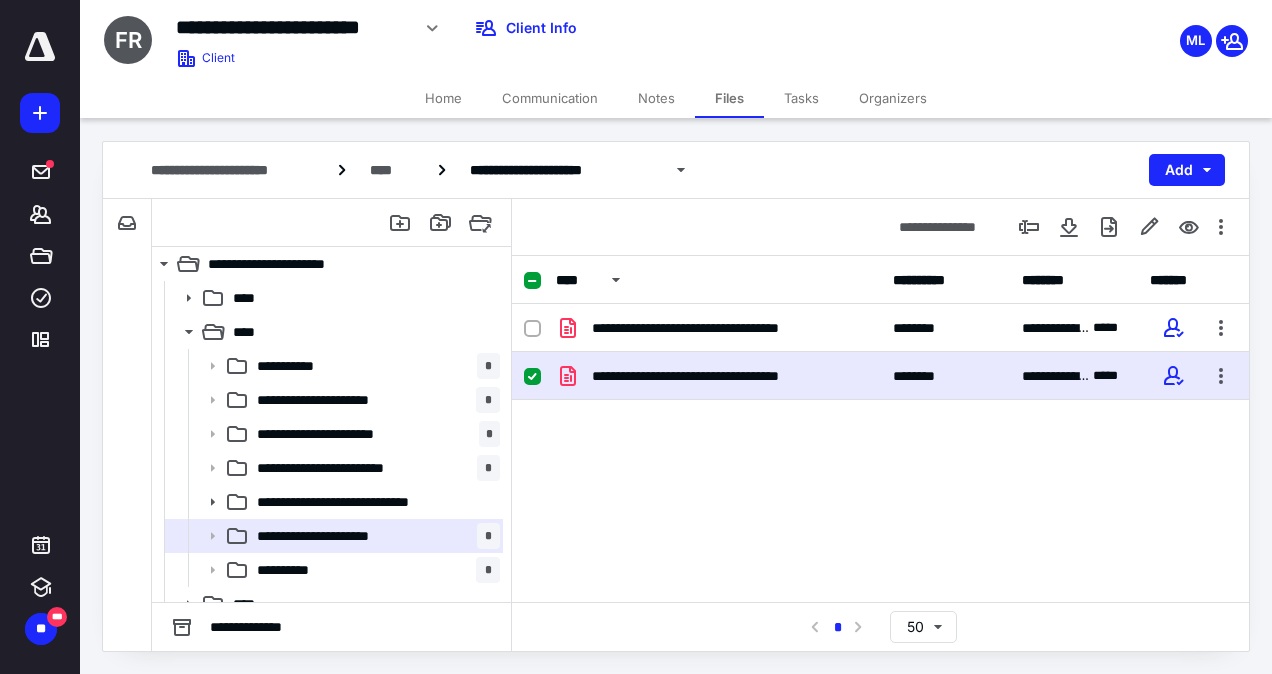 click on "**********" at bounding box center [880, 376] 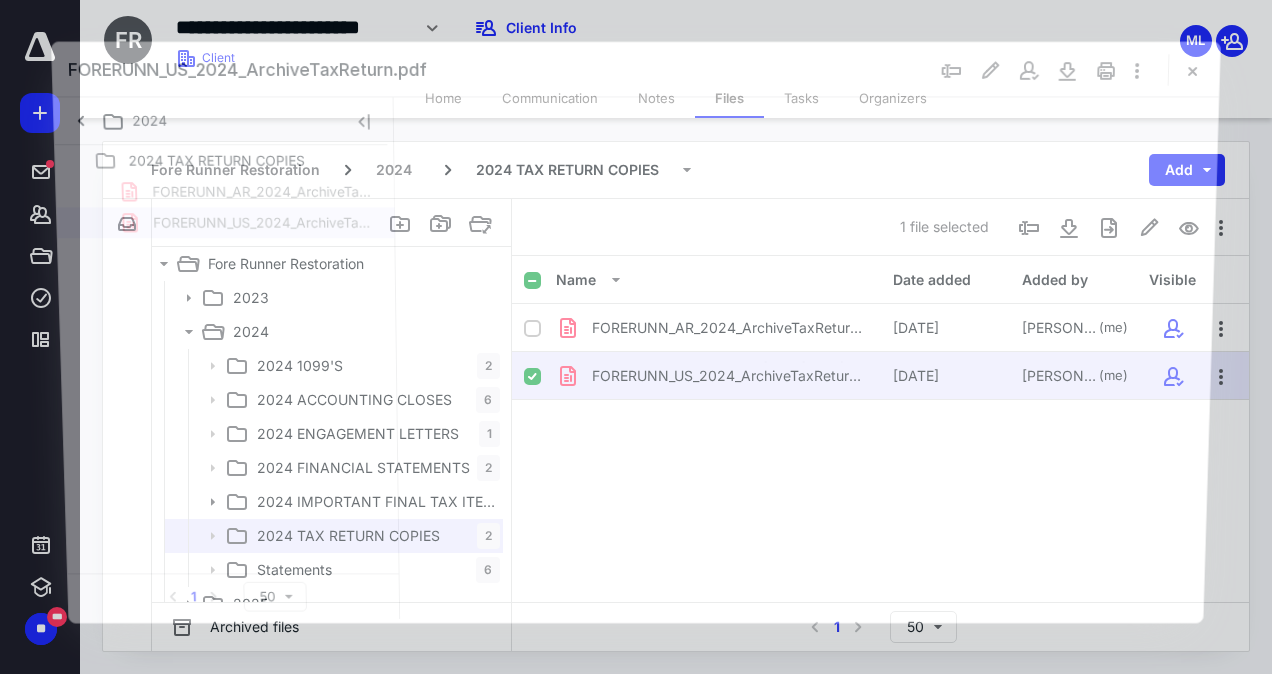 click at bounding box center [806, 357] 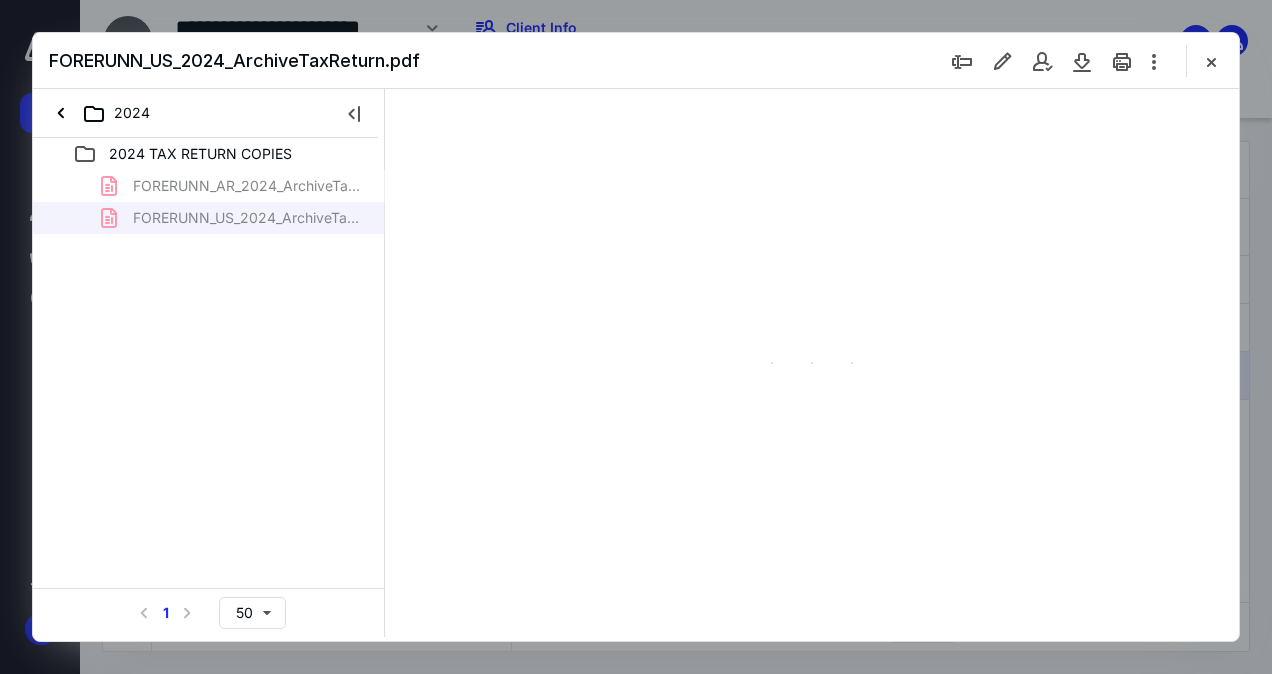 scroll, scrollTop: 0, scrollLeft: 0, axis: both 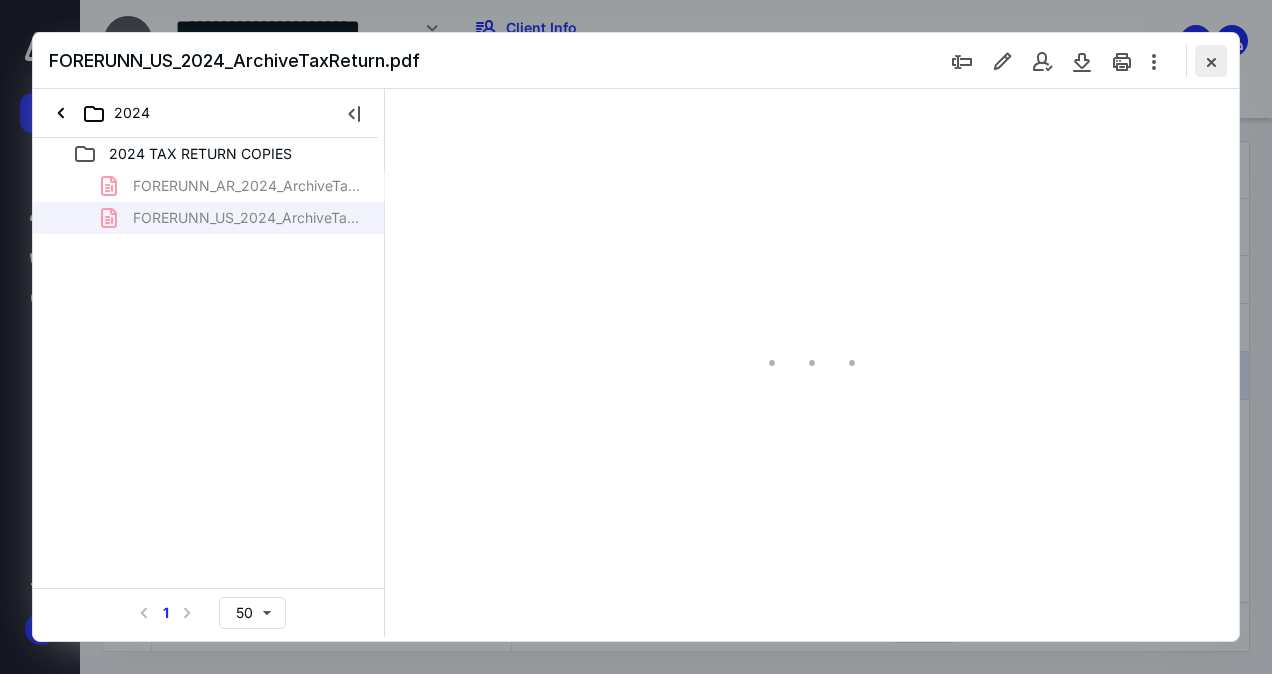 type on "129" 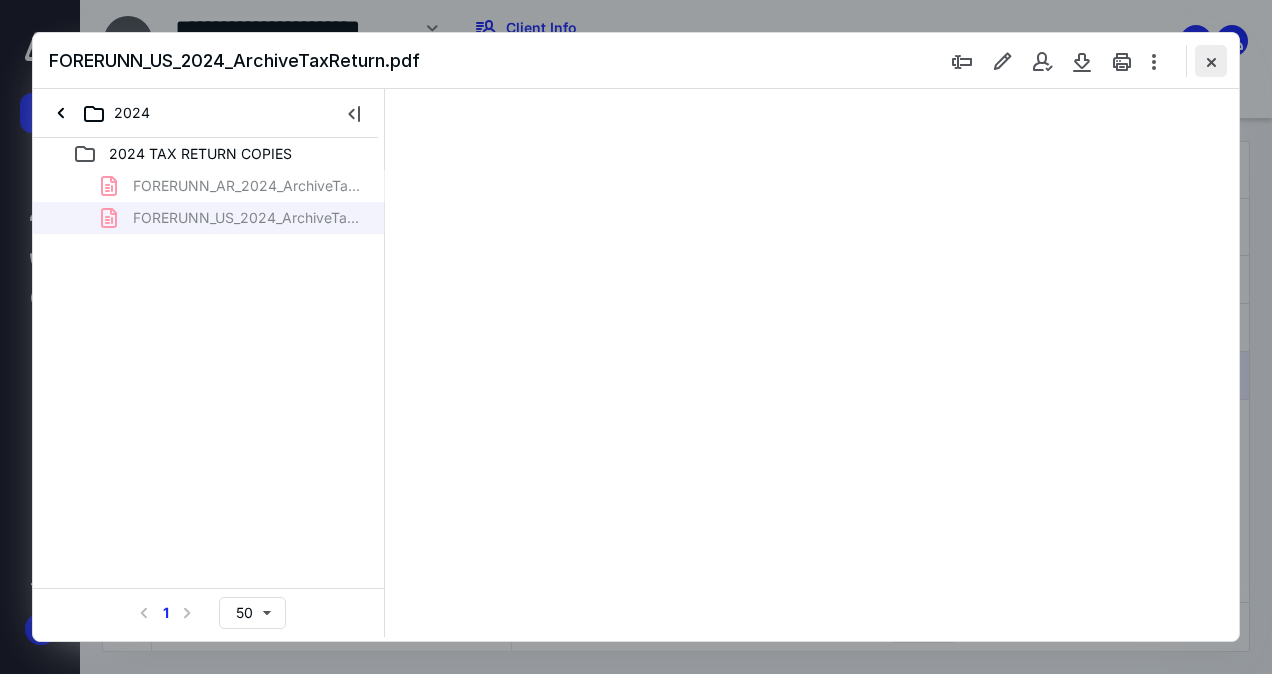 click at bounding box center [1211, 61] 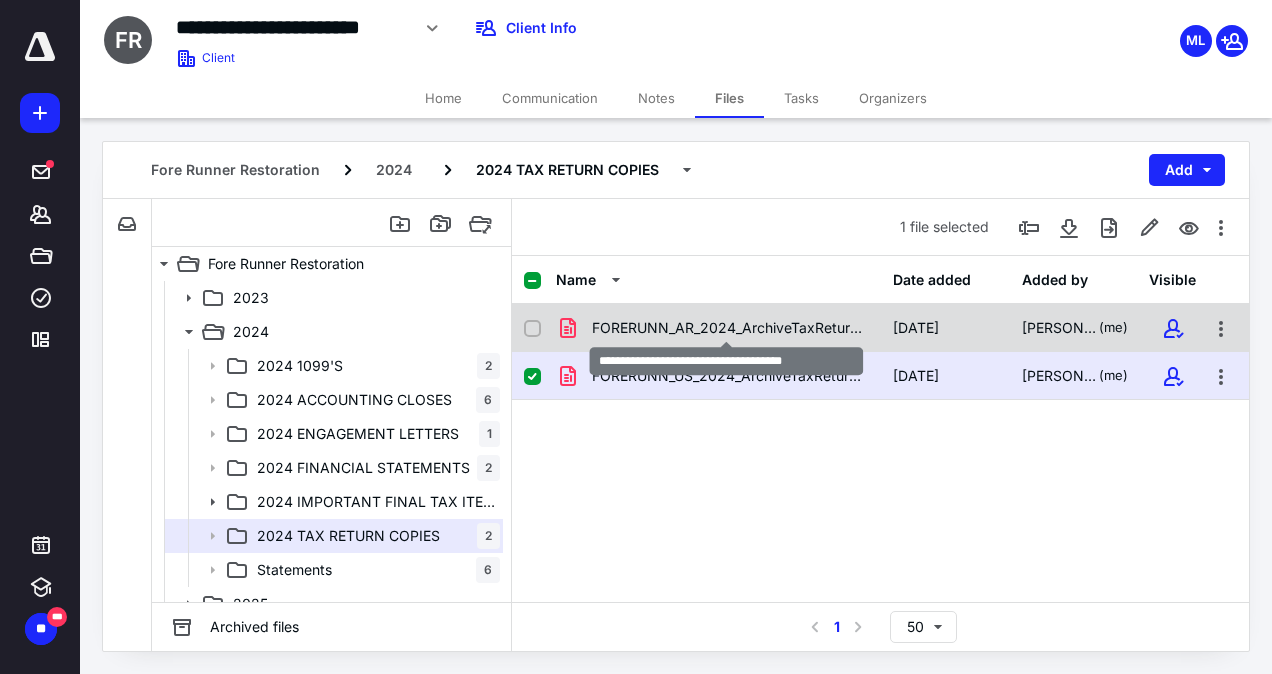click on "FORERUNN_AR_2024_ArchiveTaxReturn.pdf" at bounding box center (730, 328) 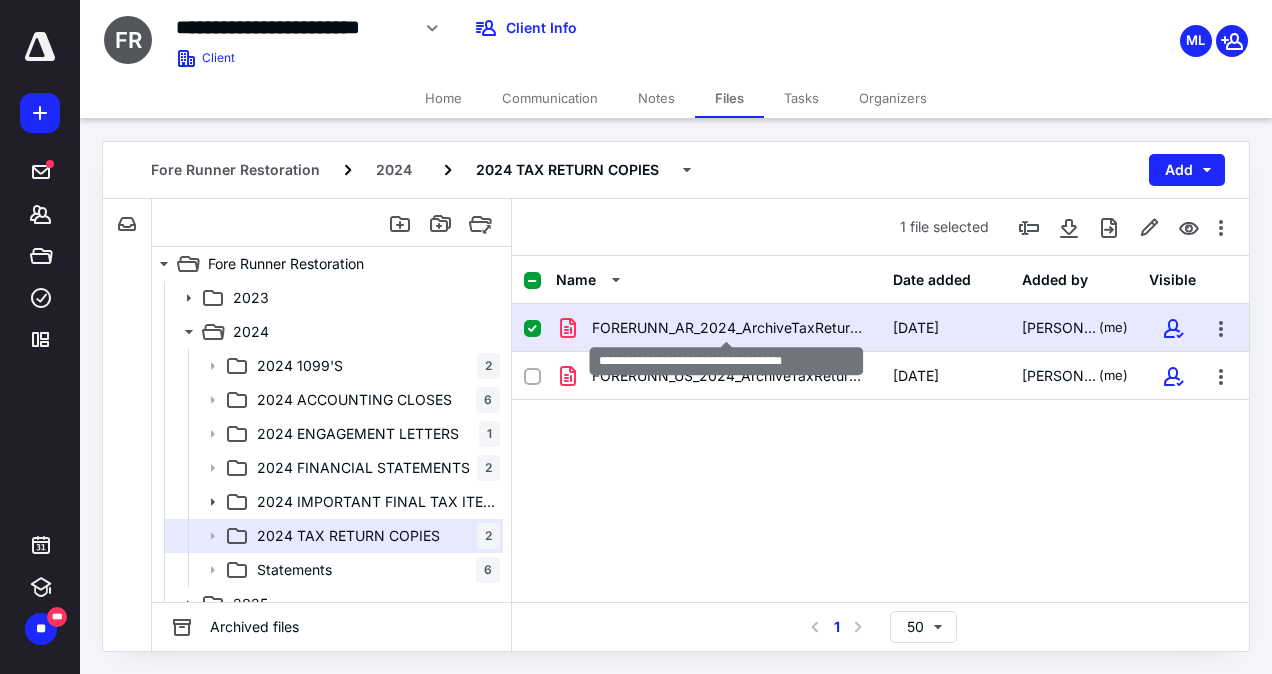 click on "FORERUNN_AR_2024_ArchiveTaxReturn.pdf" at bounding box center (730, 328) 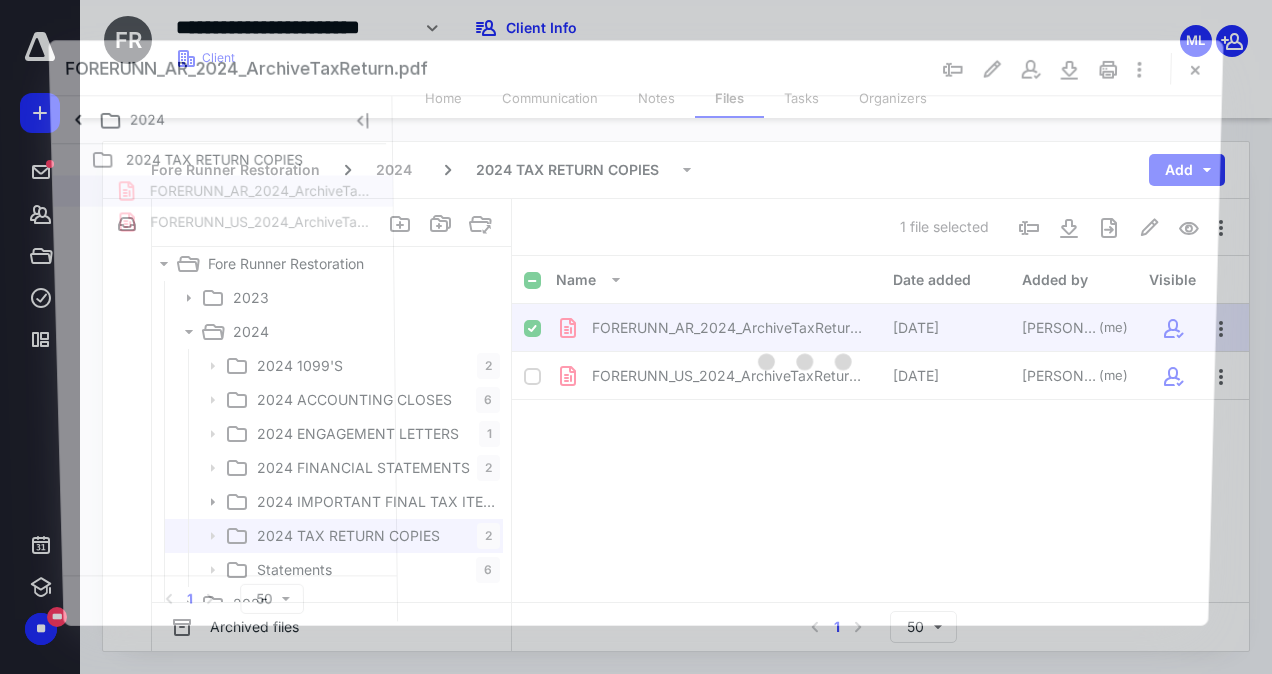 click at bounding box center [806, 358] 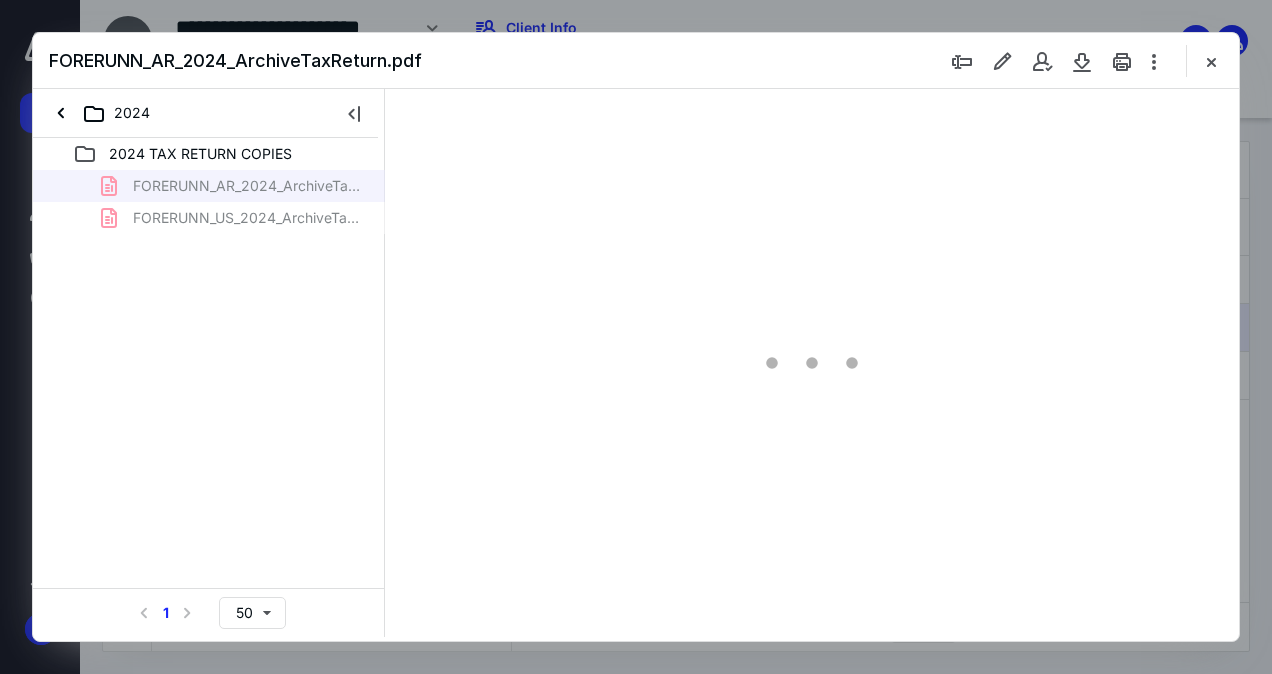 scroll, scrollTop: 0, scrollLeft: 0, axis: both 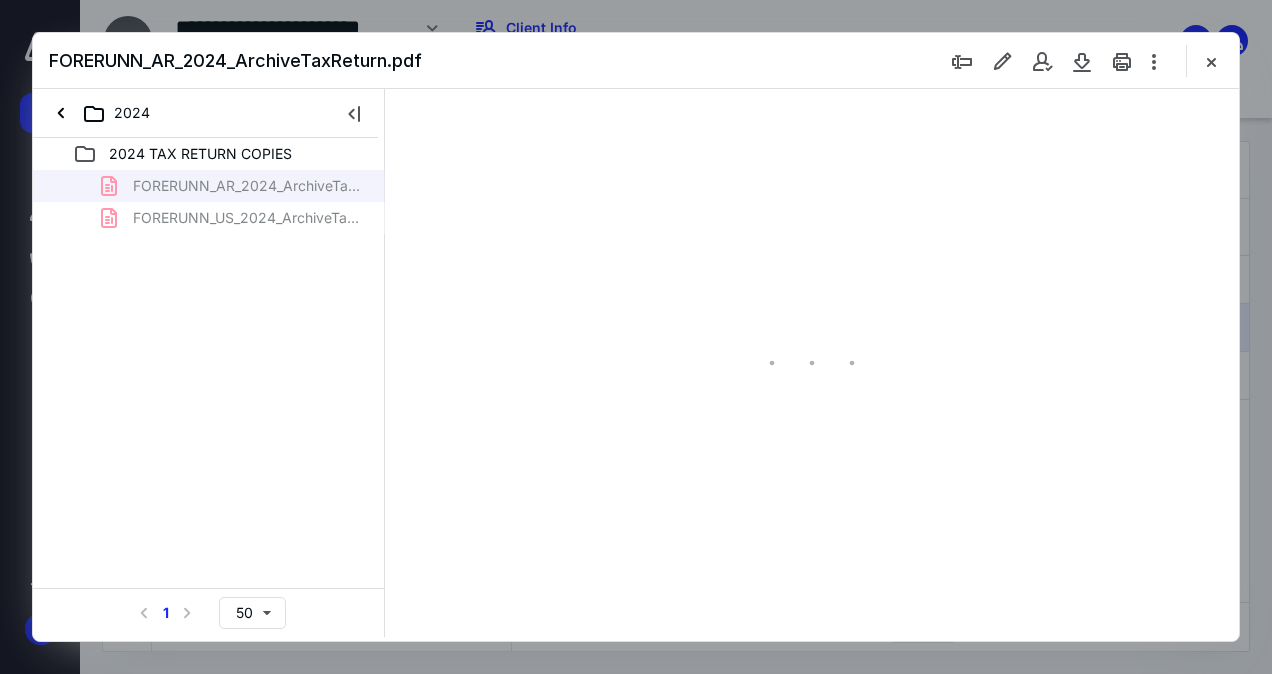 type on "129" 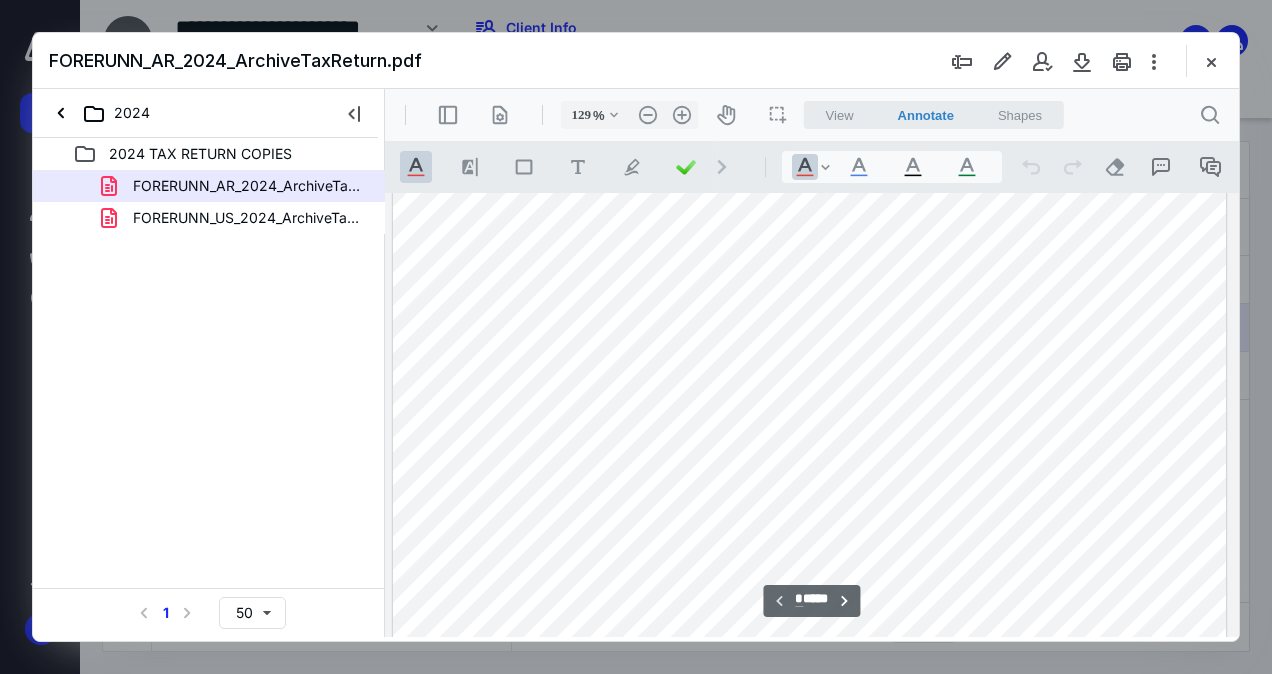 scroll, scrollTop: 284, scrollLeft: 112, axis: both 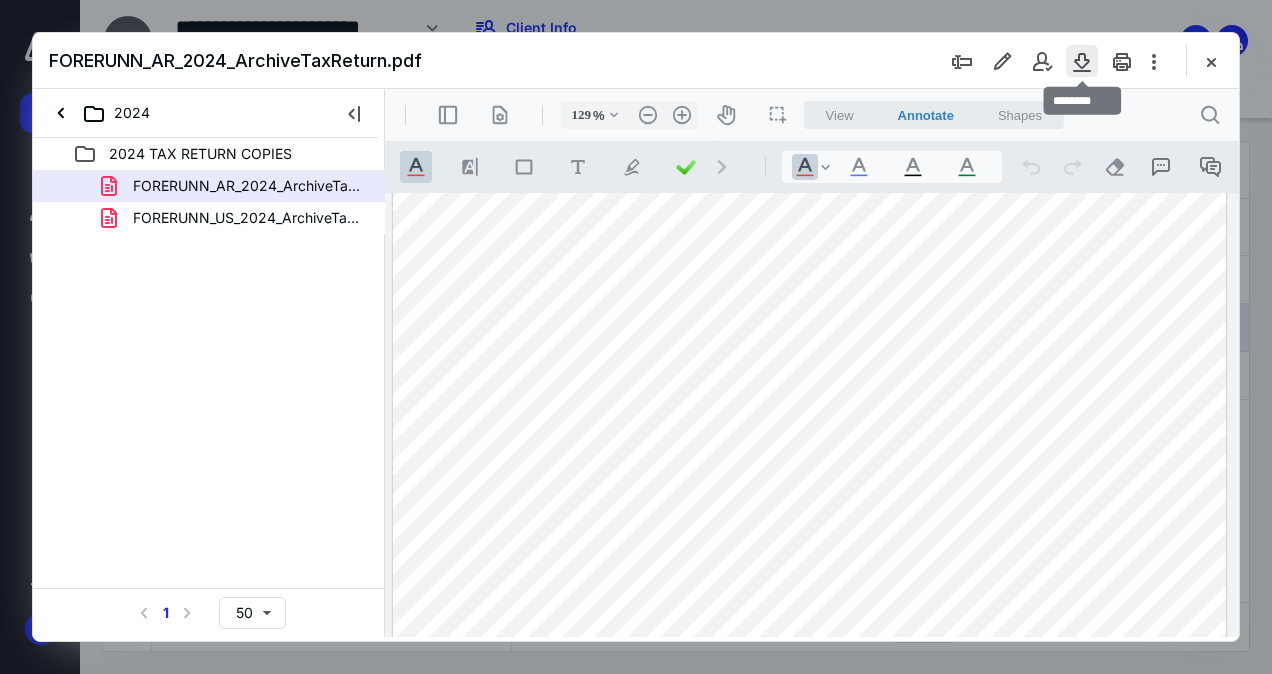 click at bounding box center [1082, 61] 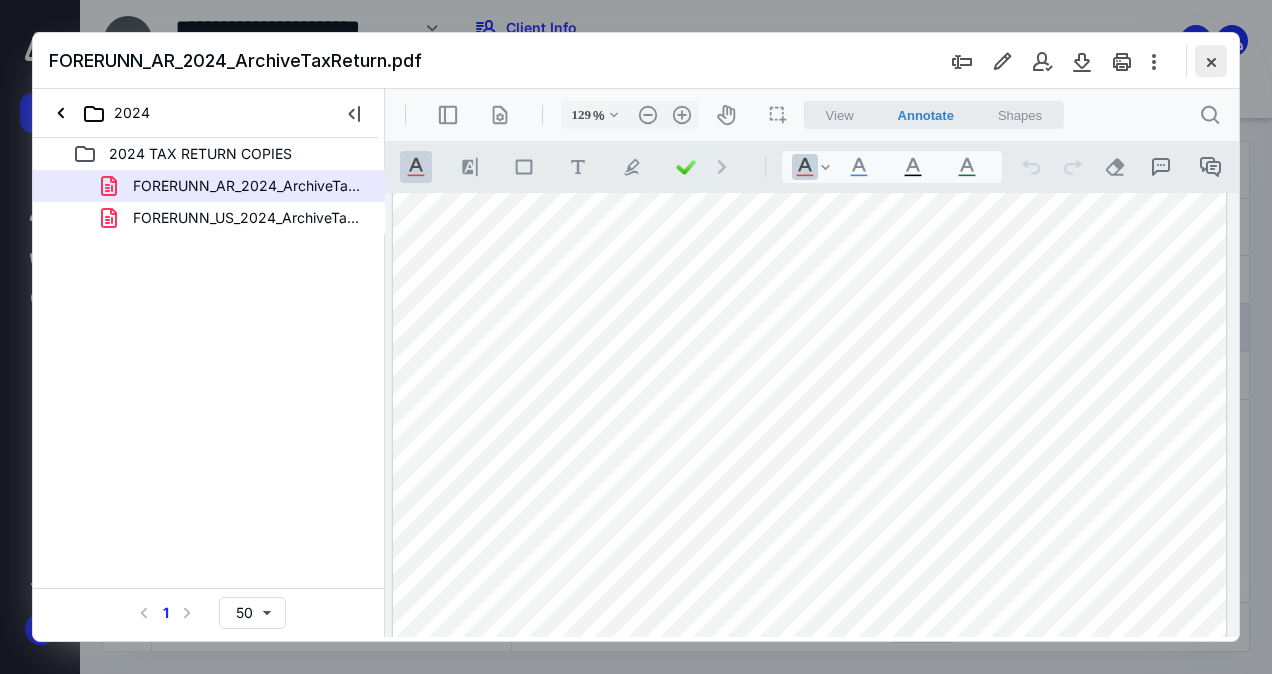 click at bounding box center [1211, 61] 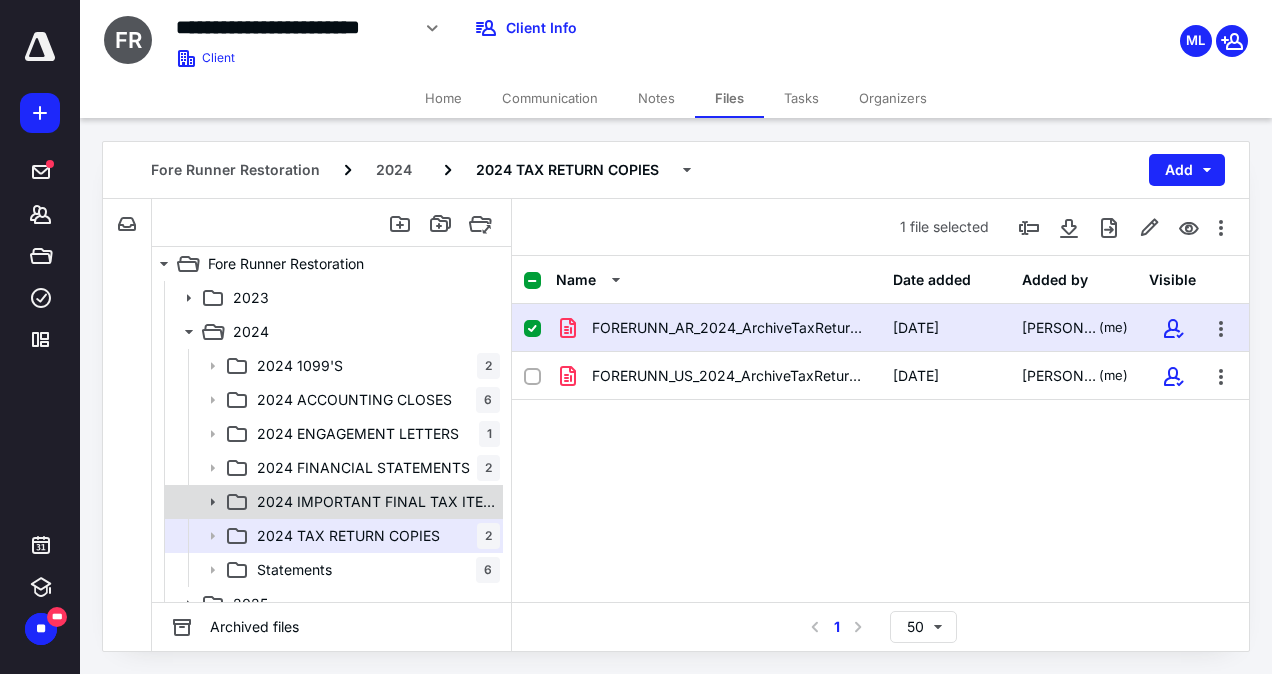 scroll, scrollTop: 51, scrollLeft: 0, axis: vertical 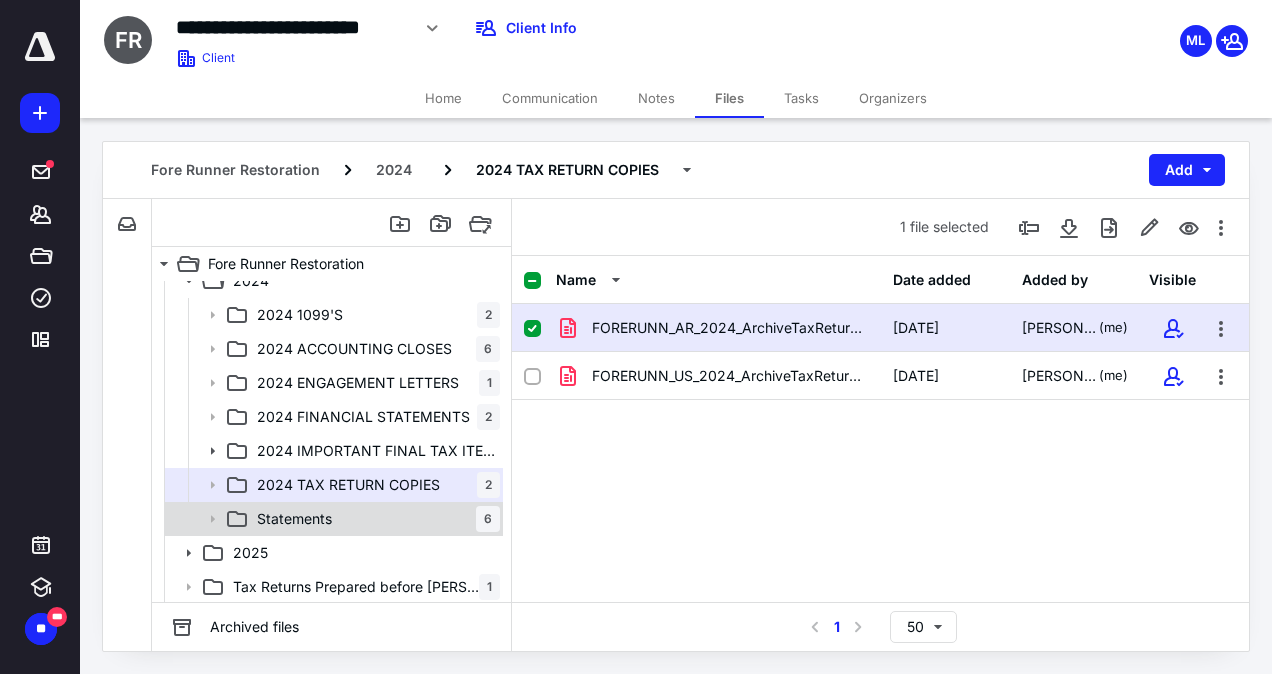 click on "Statements 6" at bounding box center [332, 519] 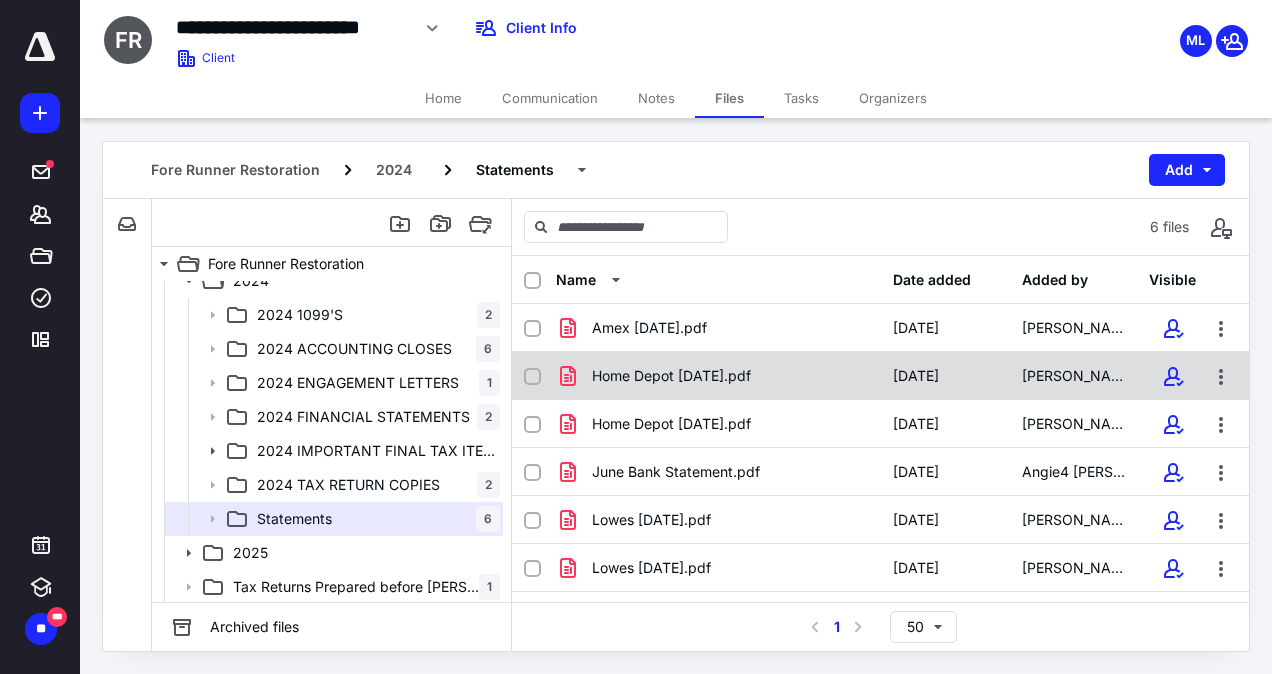 scroll, scrollTop: 0, scrollLeft: 0, axis: both 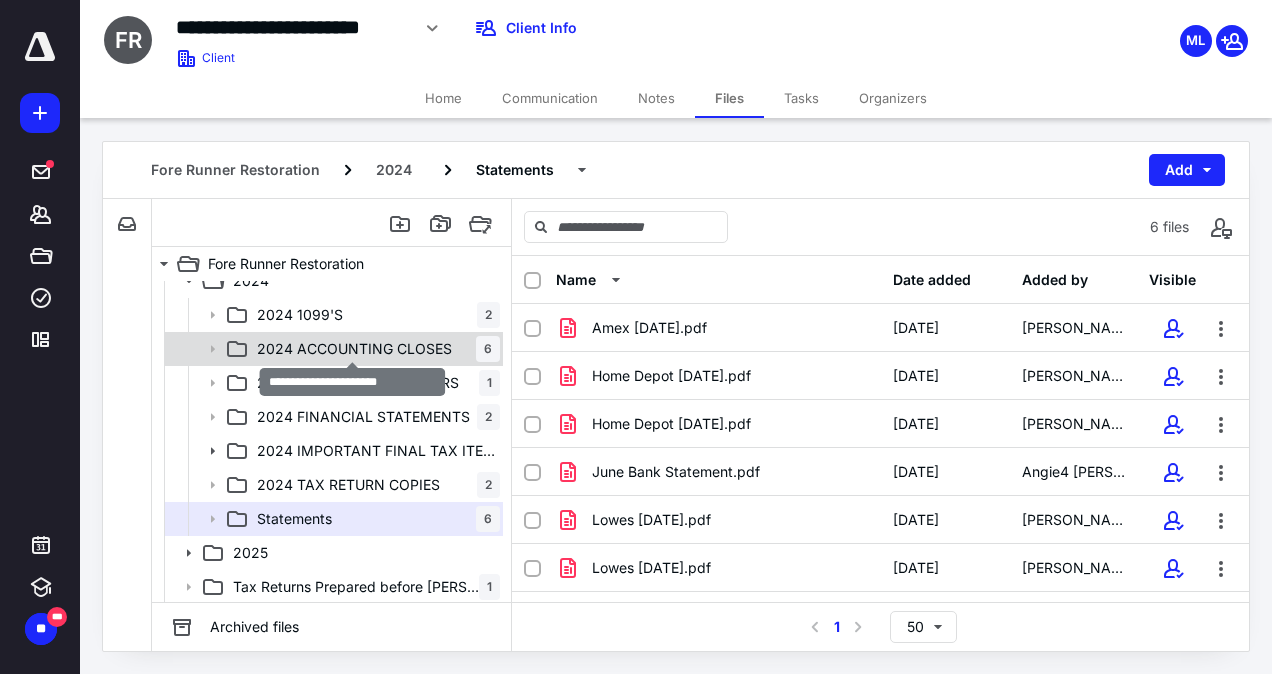 click on "2024 ACCOUNTING CLOSES" at bounding box center [354, 349] 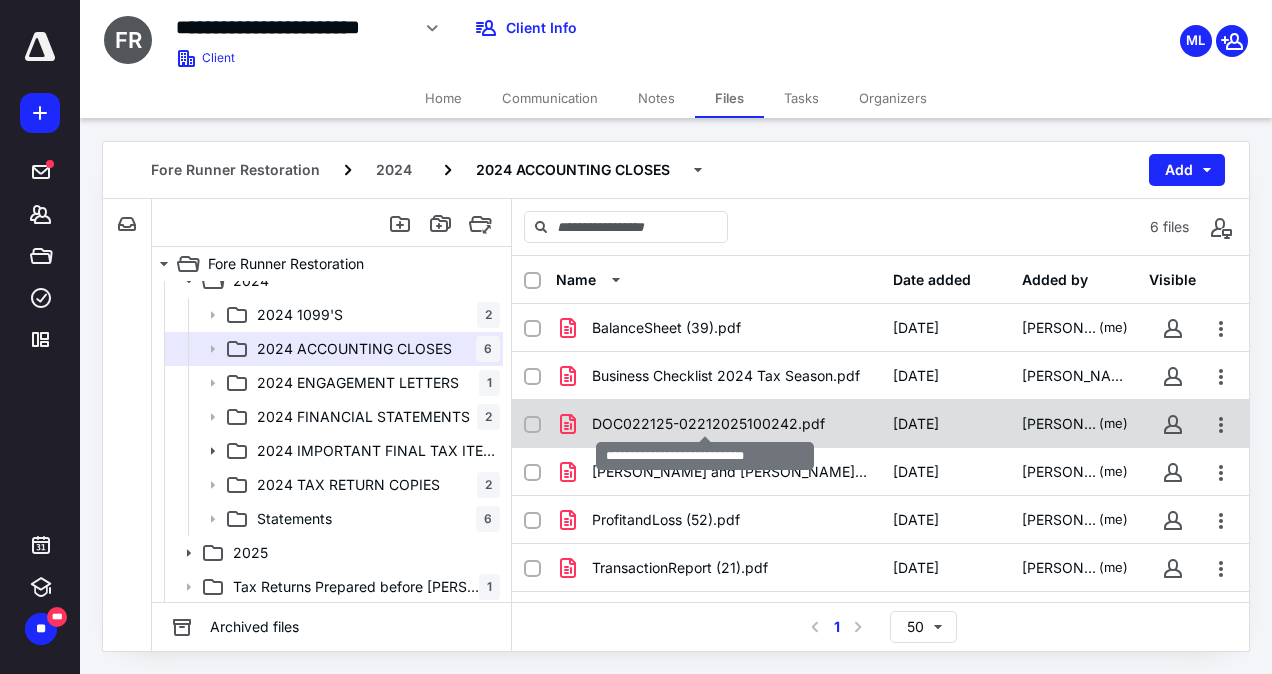 scroll, scrollTop: 0, scrollLeft: 0, axis: both 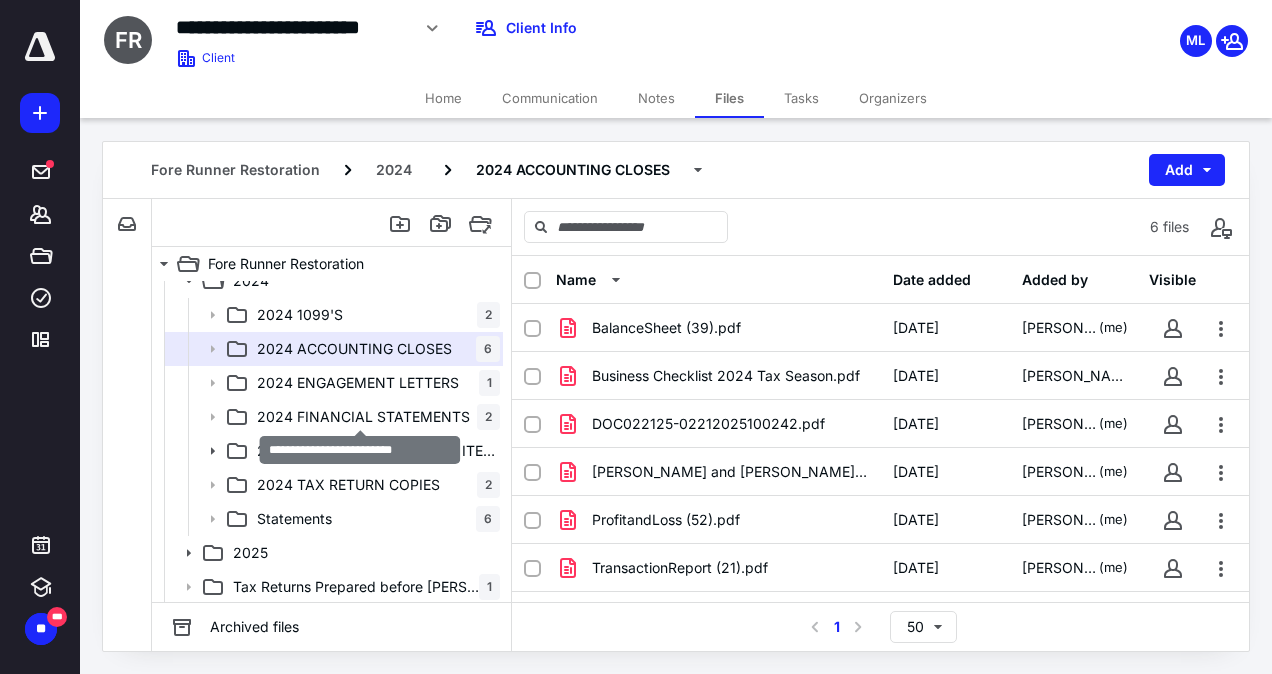 click on "2024 FINANCIAL STATEMENTS" at bounding box center (363, 417) 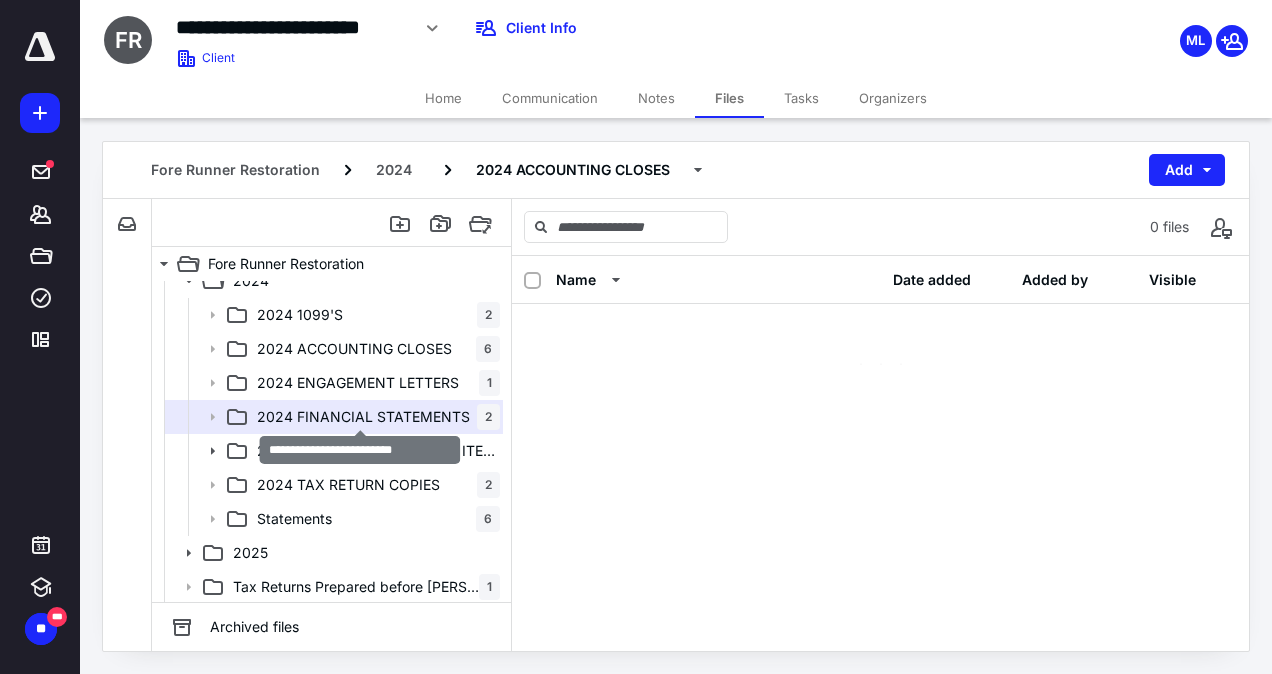 scroll, scrollTop: 0, scrollLeft: 0, axis: both 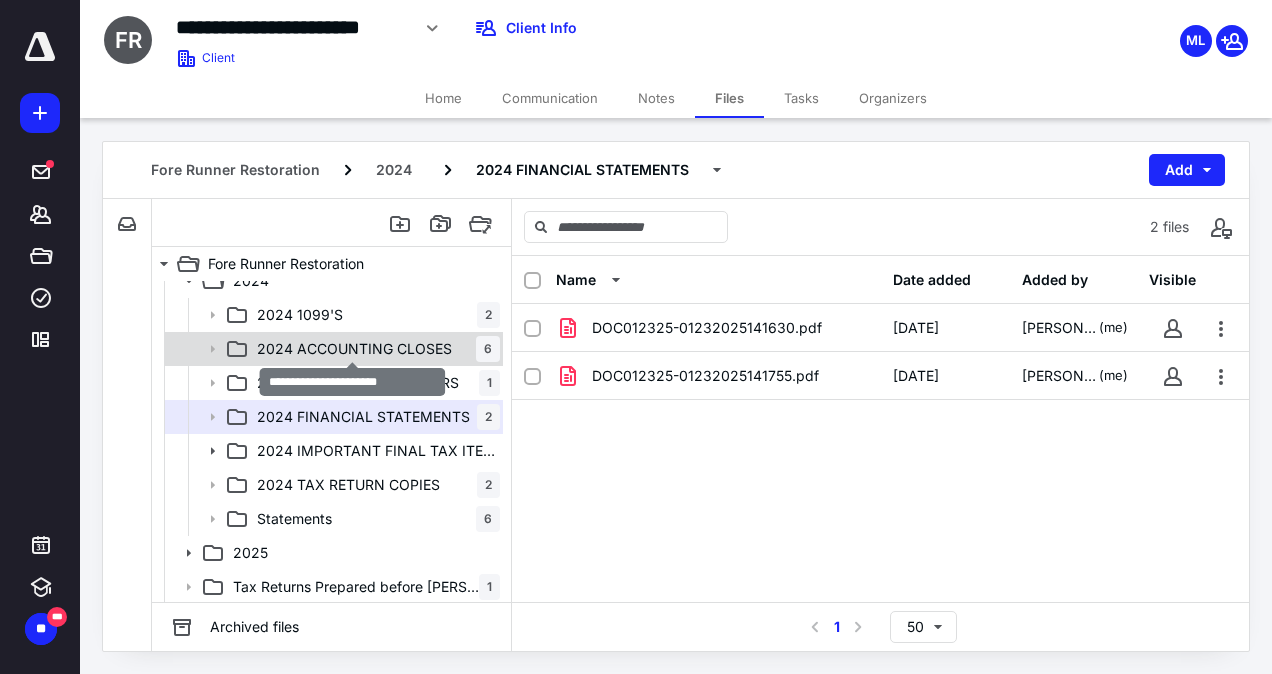 click on "2024 ACCOUNTING CLOSES" at bounding box center [354, 349] 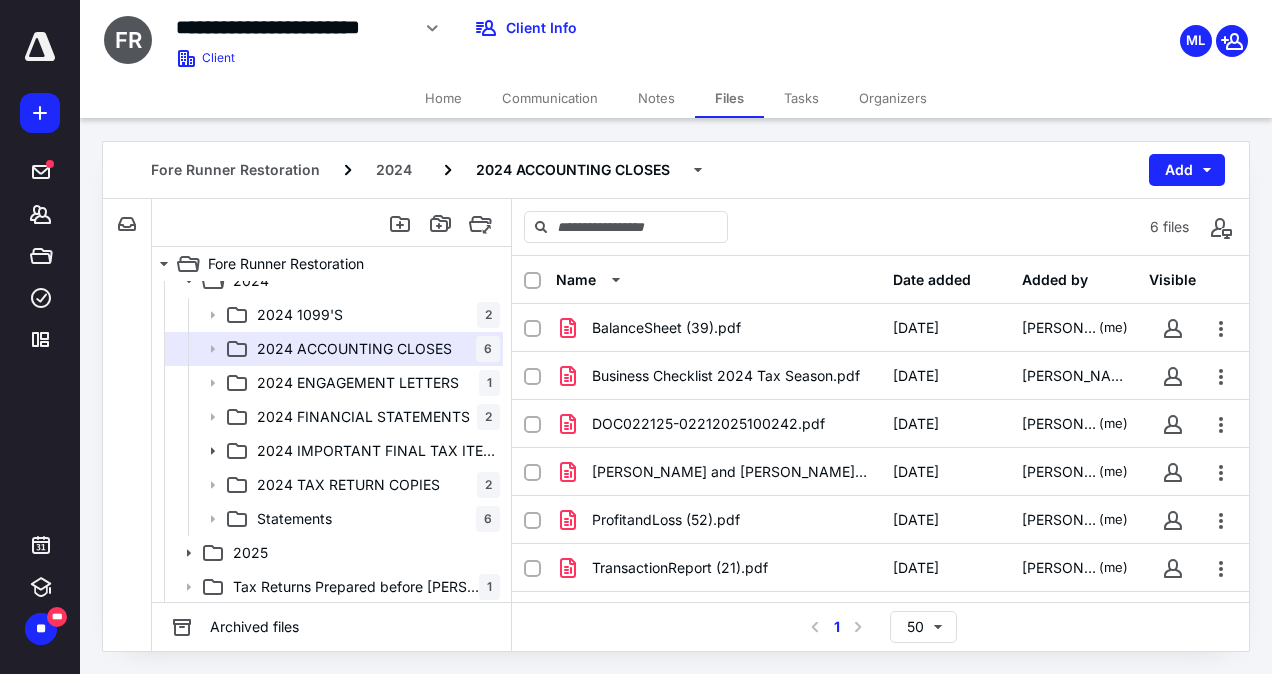 scroll, scrollTop: 0, scrollLeft: 0, axis: both 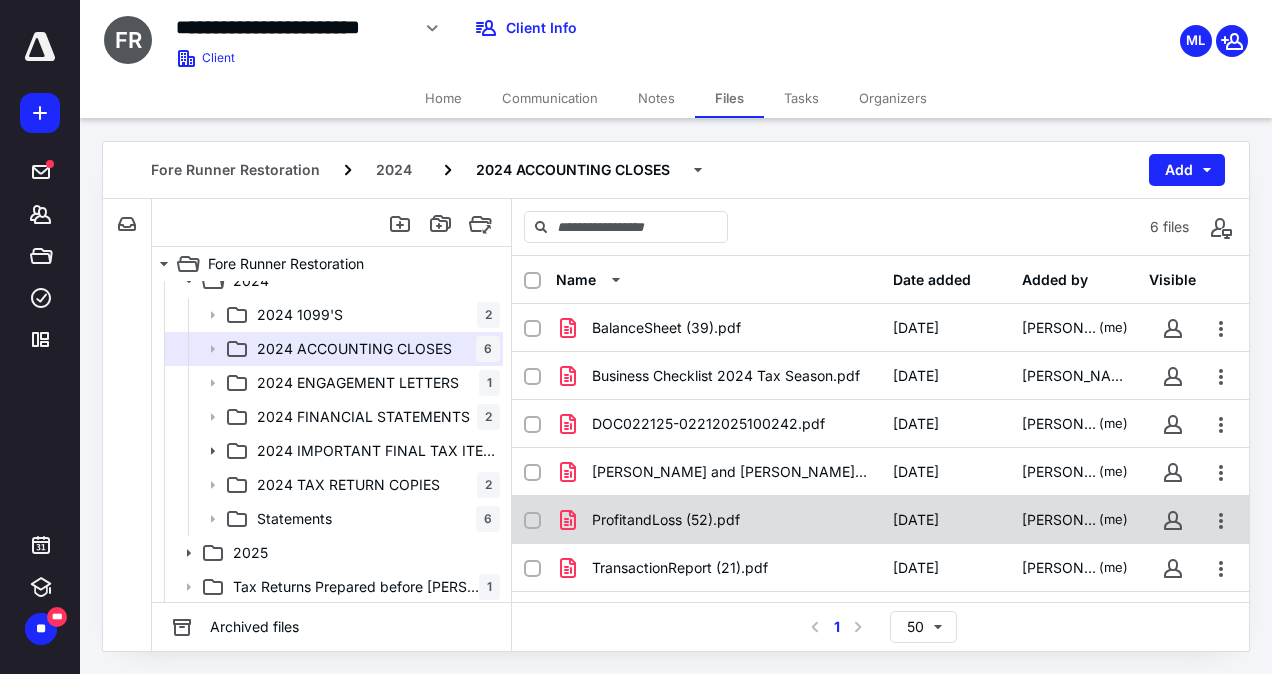 click on "TransactionReport (21).pdf [DATE] [PERSON_NAME]  (me)" at bounding box center [880, 568] 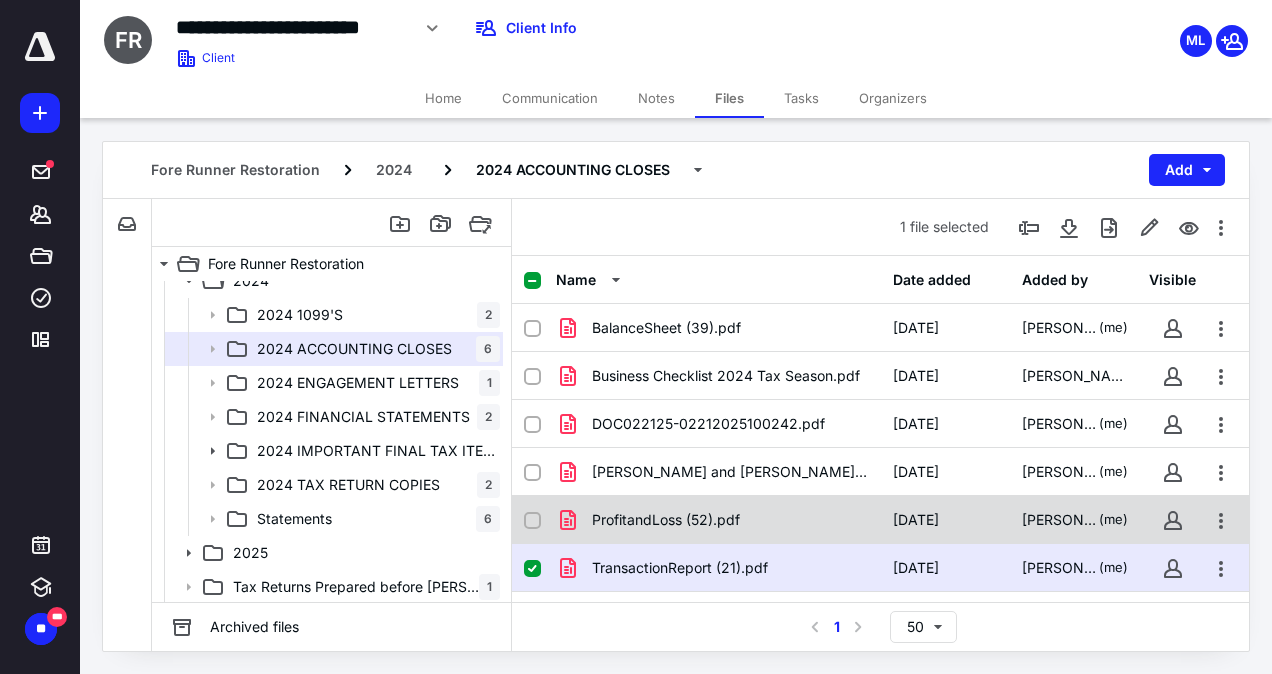click on "TransactionReport (21).pdf [DATE] [PERSON_NAME]  (me)" at bounding box center [880, 568] 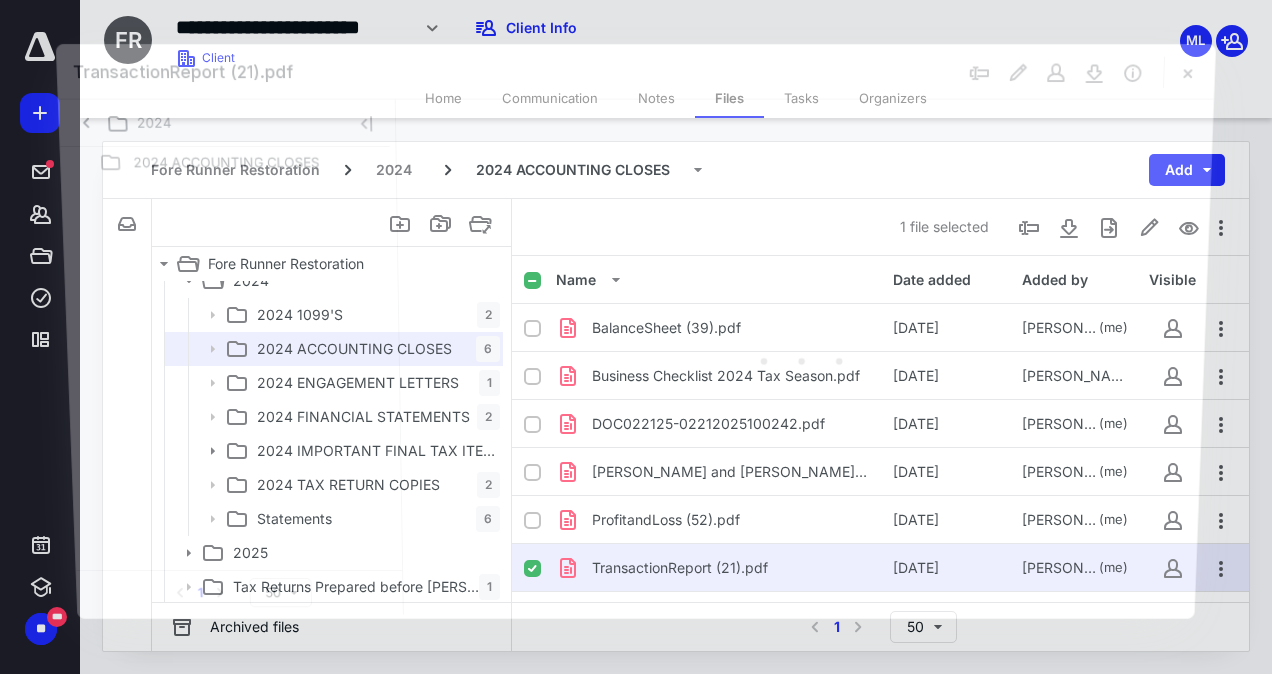 click at bounding box center (805, 357) 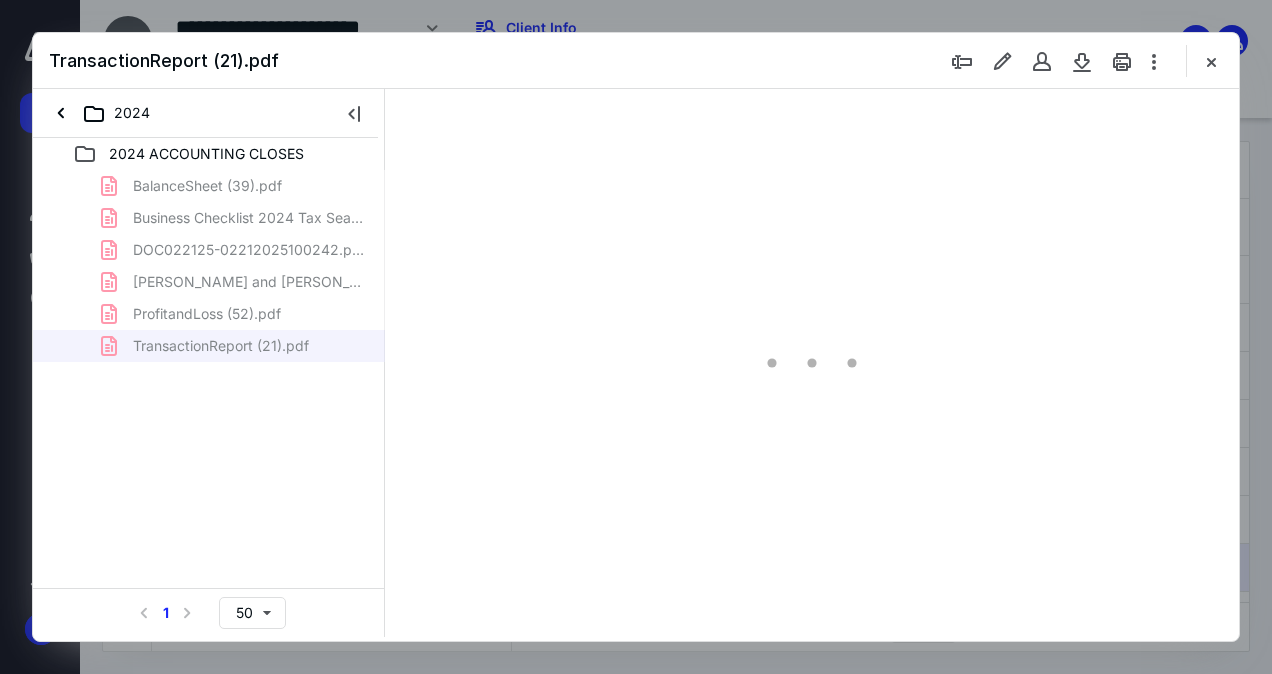 scroll, scrollTop: 0, scrollLeft: 0, axis: both 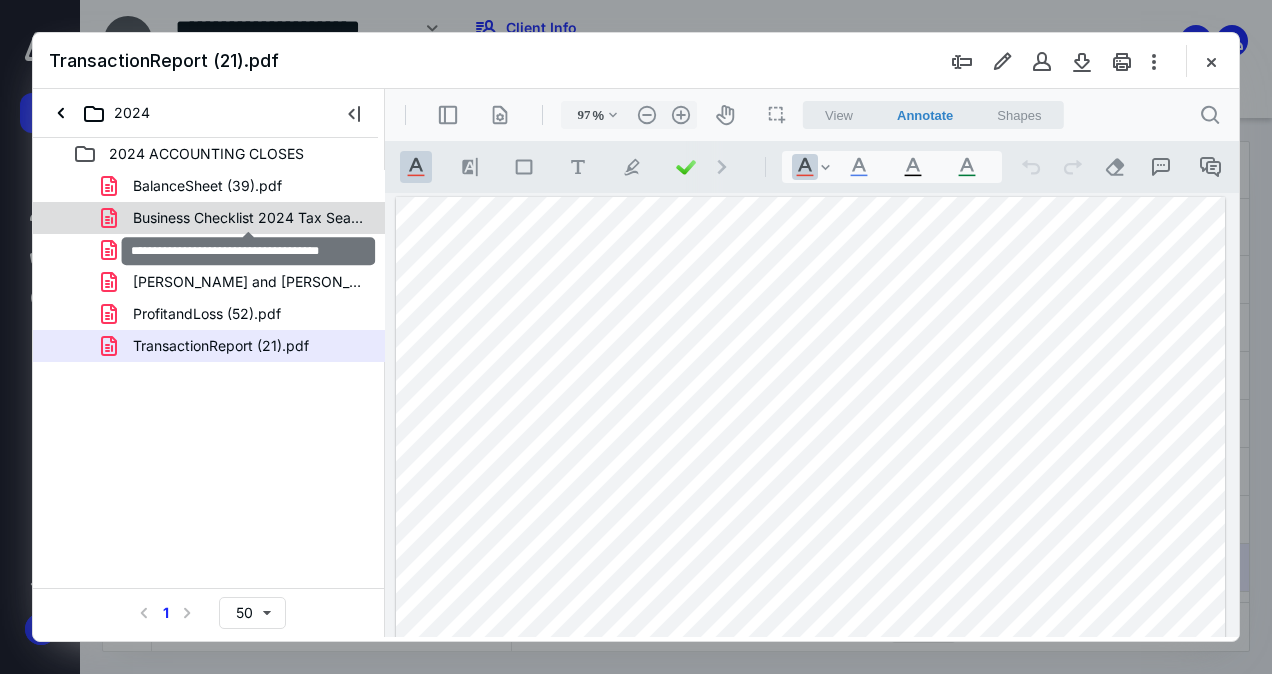click on "Business Checklist 2024 Tax Season.pdf" at bounding box center [249, 218] 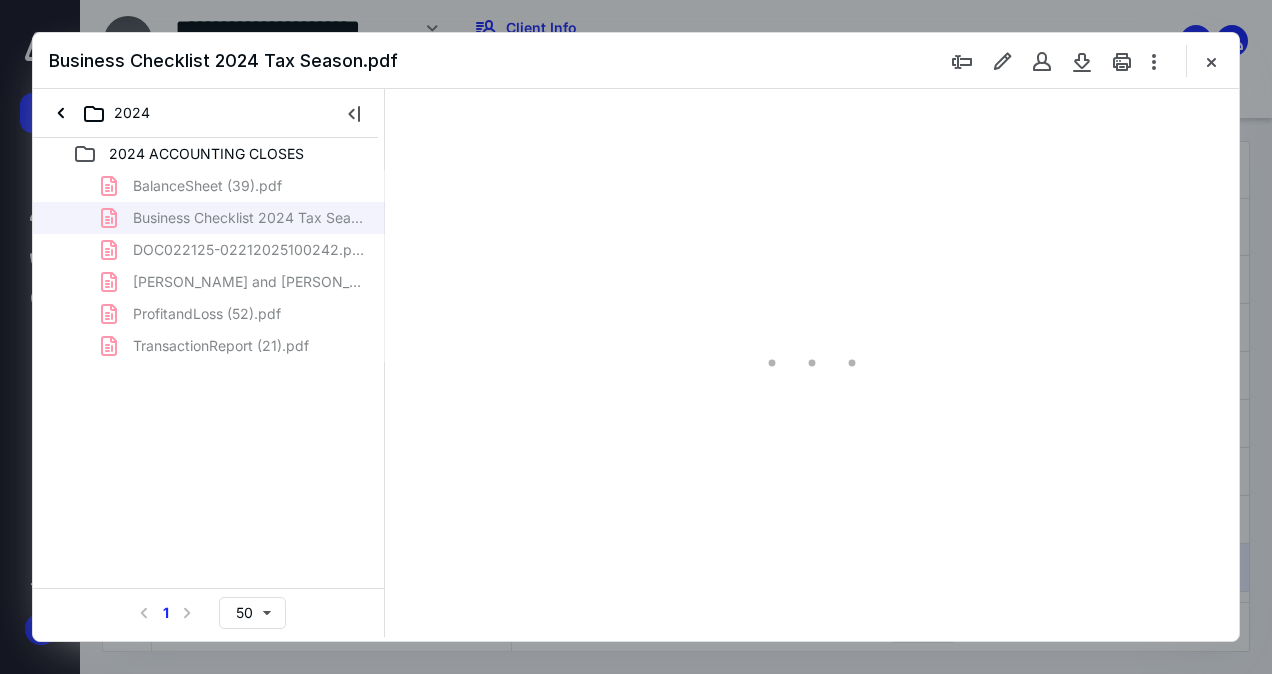 type on "67" 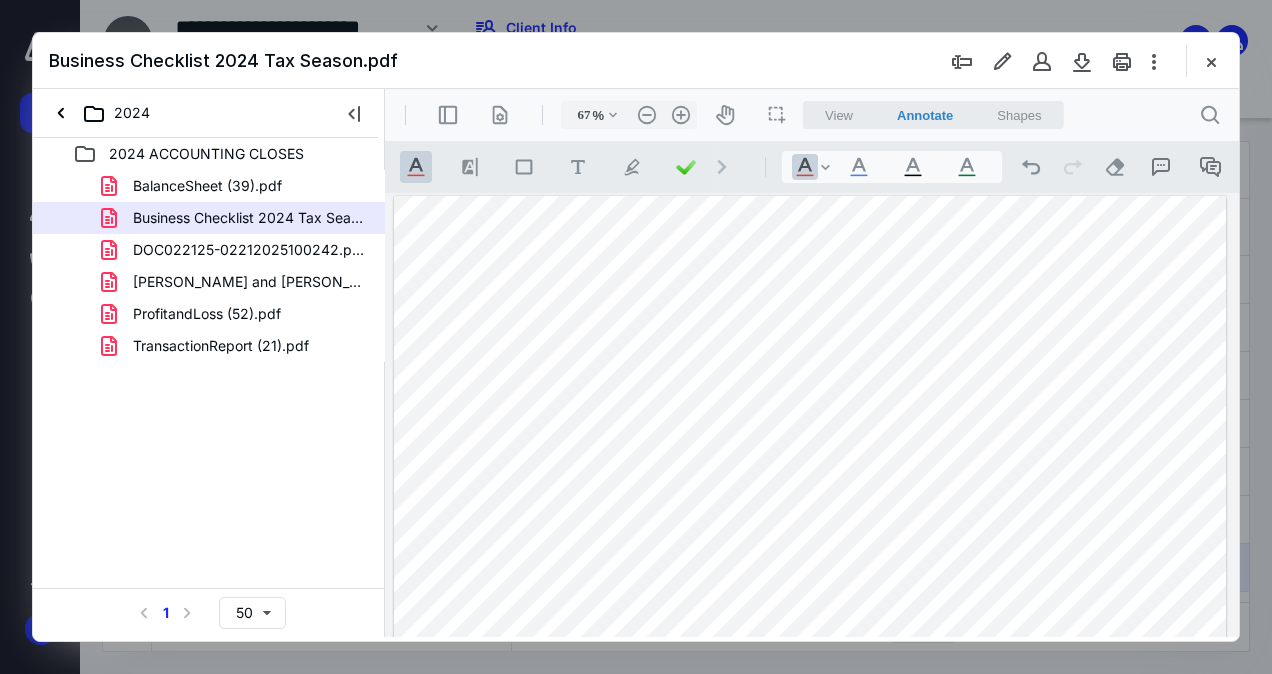 scroll, scrollTop: 203, scrollLeft: 0, axis: vertical 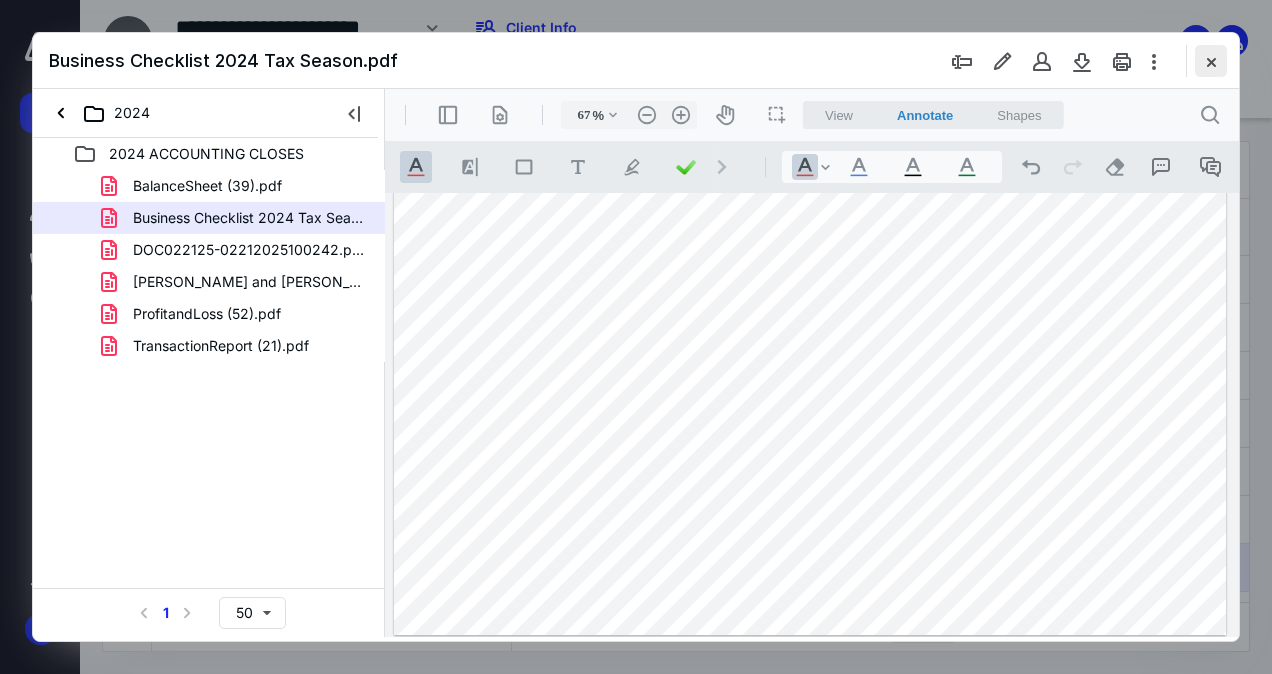 click at bounding box center (1211, 61) 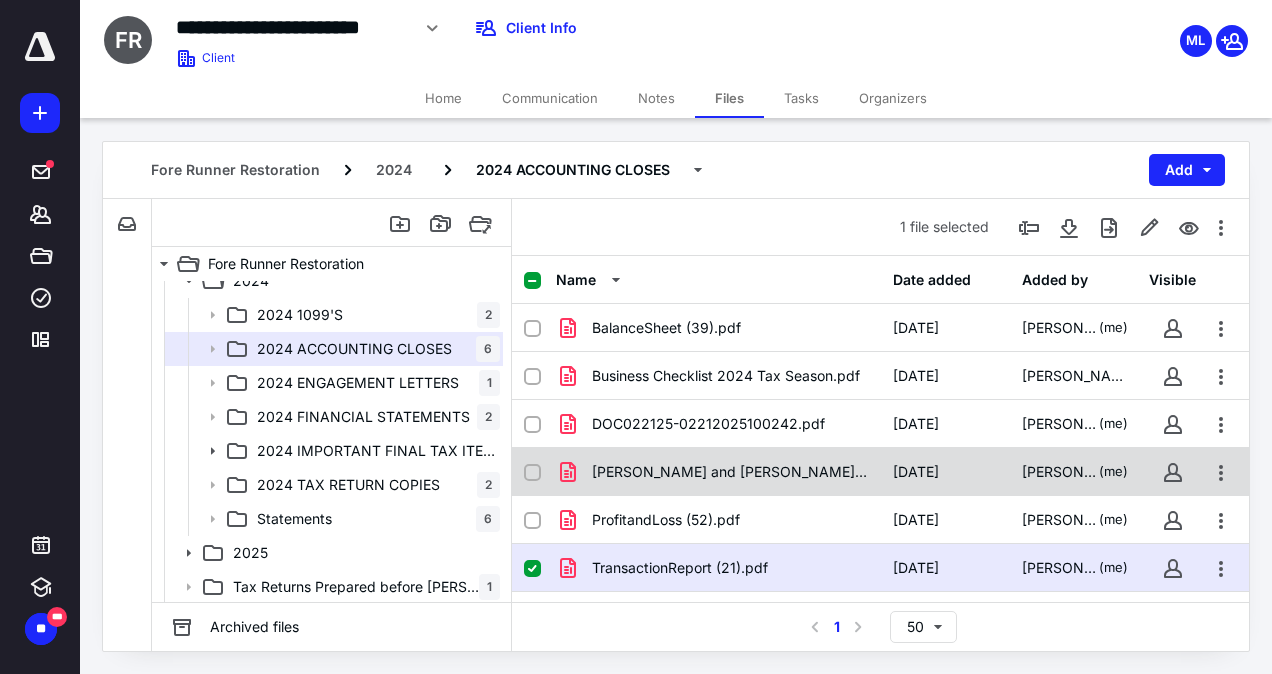 click on "[PERSON_NAME] and [PERSON_NAME] 2024 W-2's.pdf" at bounding box center (718, 472) 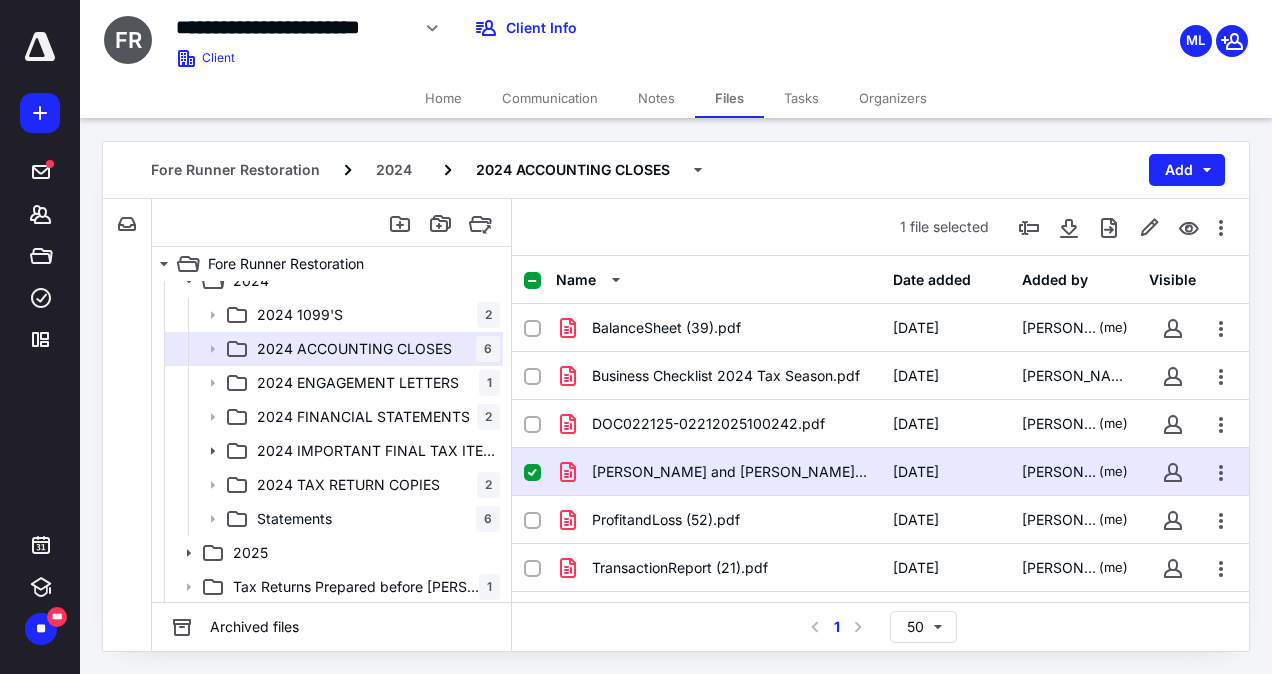 click on "[PERSON_NAME] and [PERSON_NAME] 2024 W-2's.pdf" at bounding box center (718, 472) 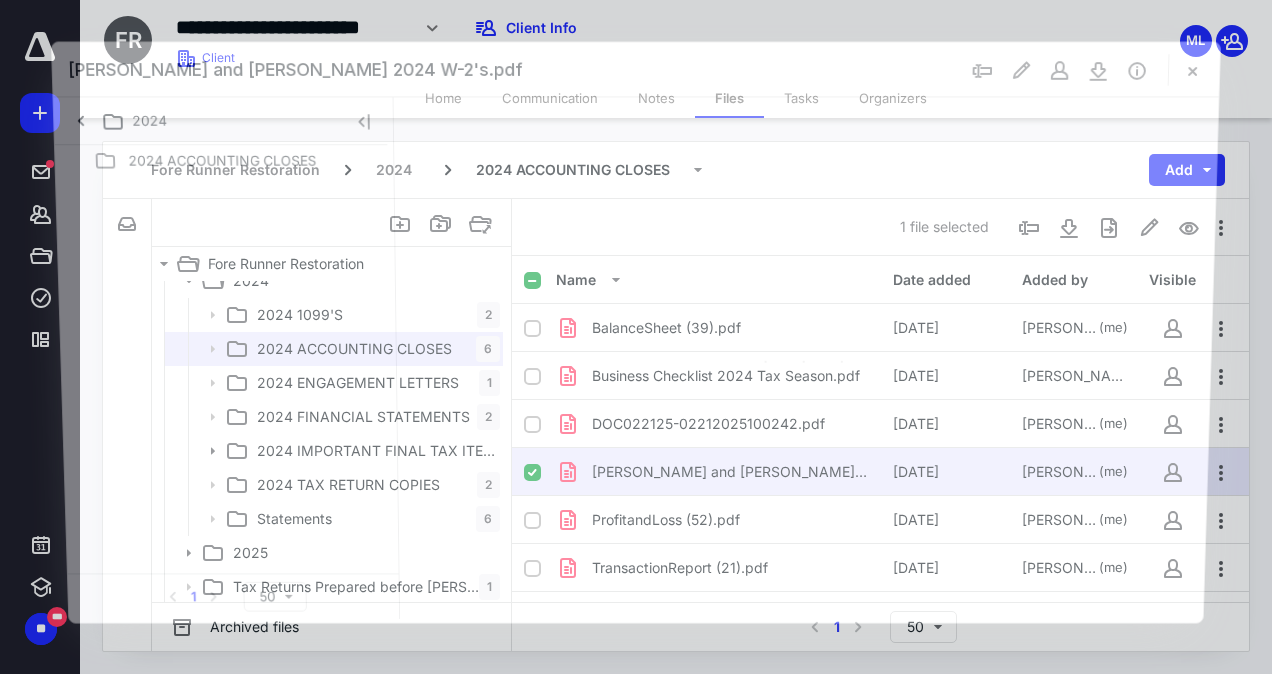 click at bounding box center [806, 358] 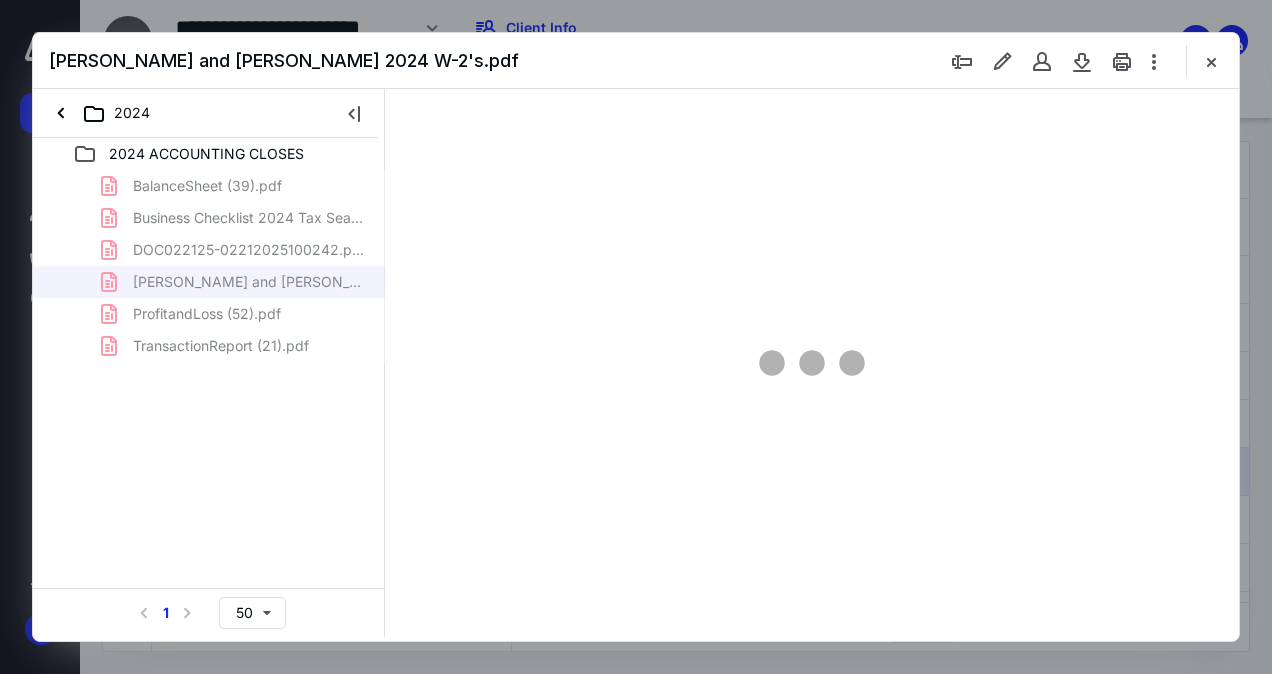 scroll, scrollTop: 0, scrollLeft: 0, axis: both 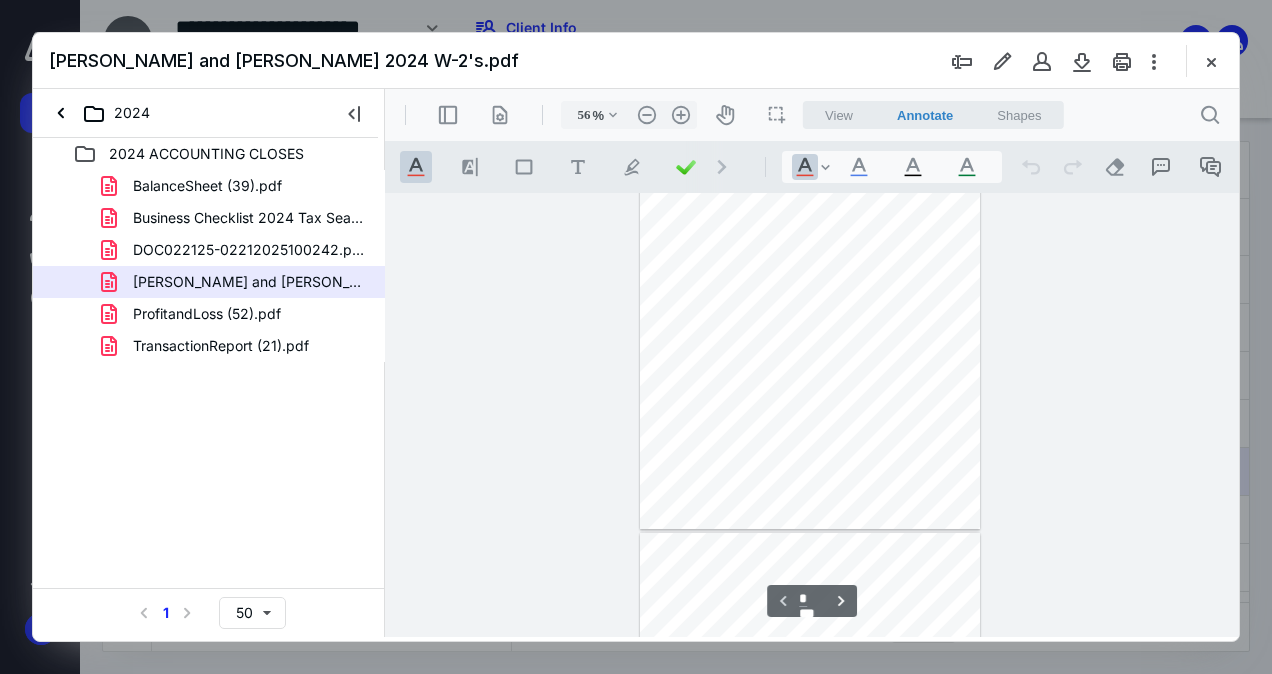 type on "135" 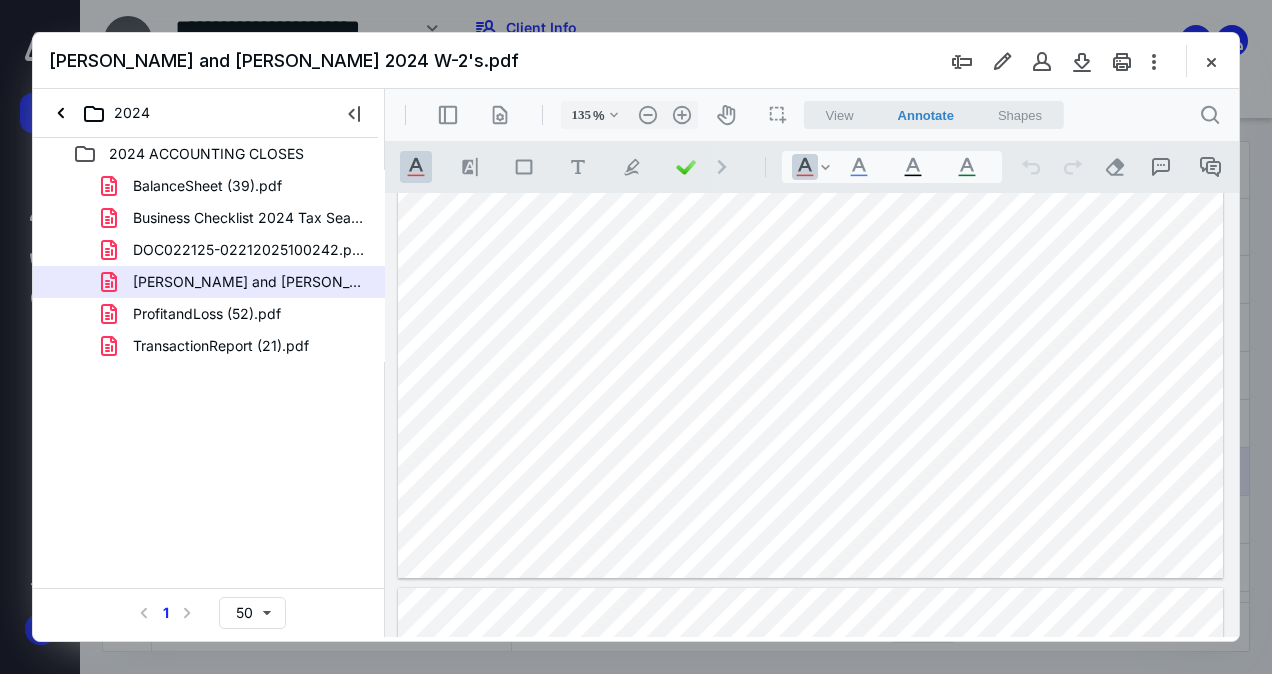 scroll, scrollTop: 696, scrollLeft: 0, axis: vertical 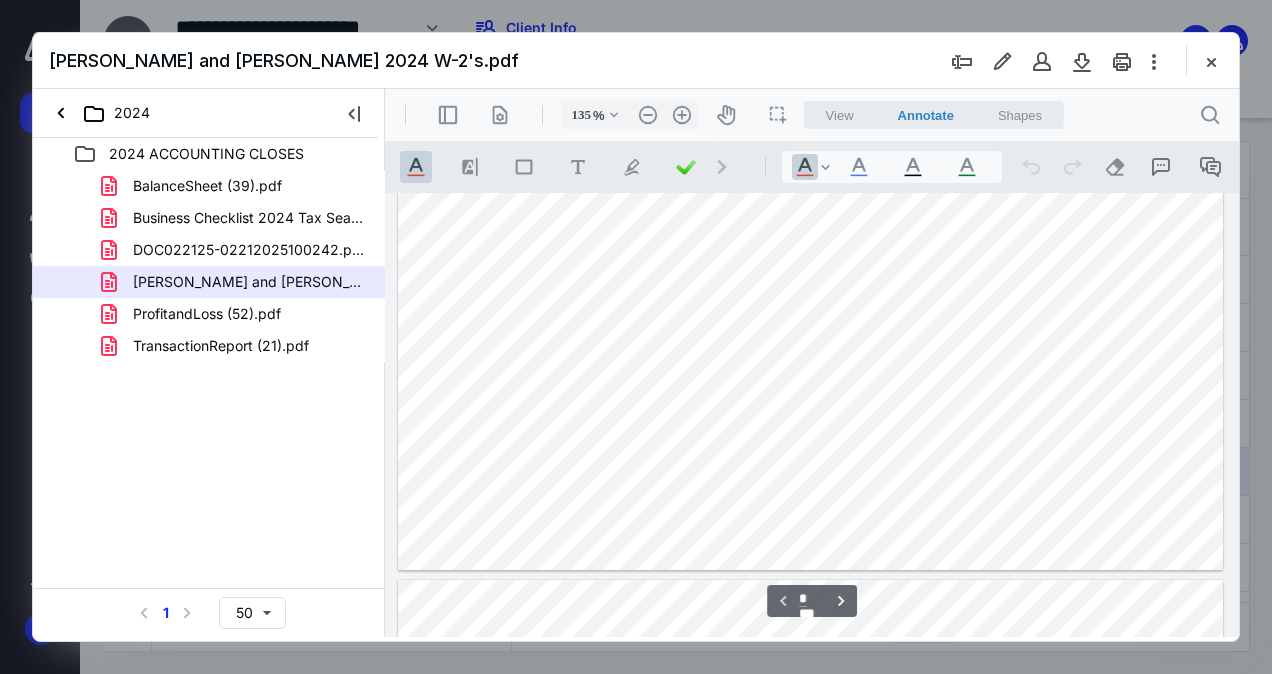 type on "*" 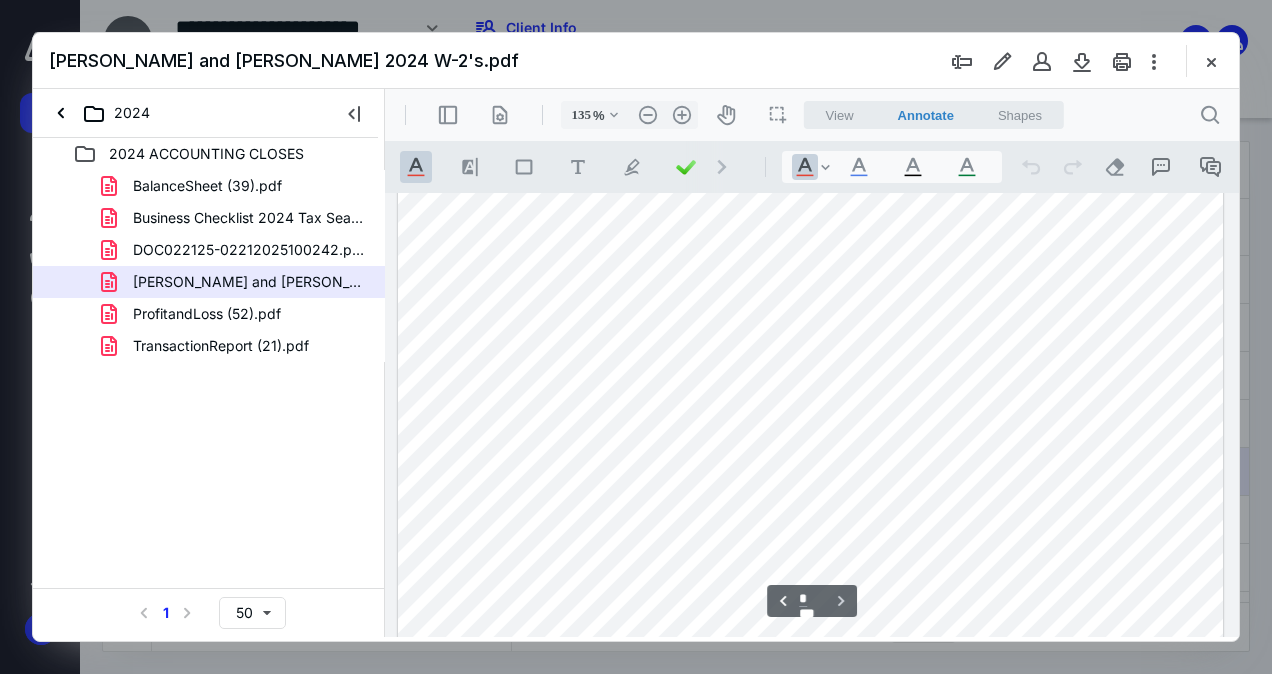 scroll, scrollTop: 1502, scrollLeft: 0, axis: vertical 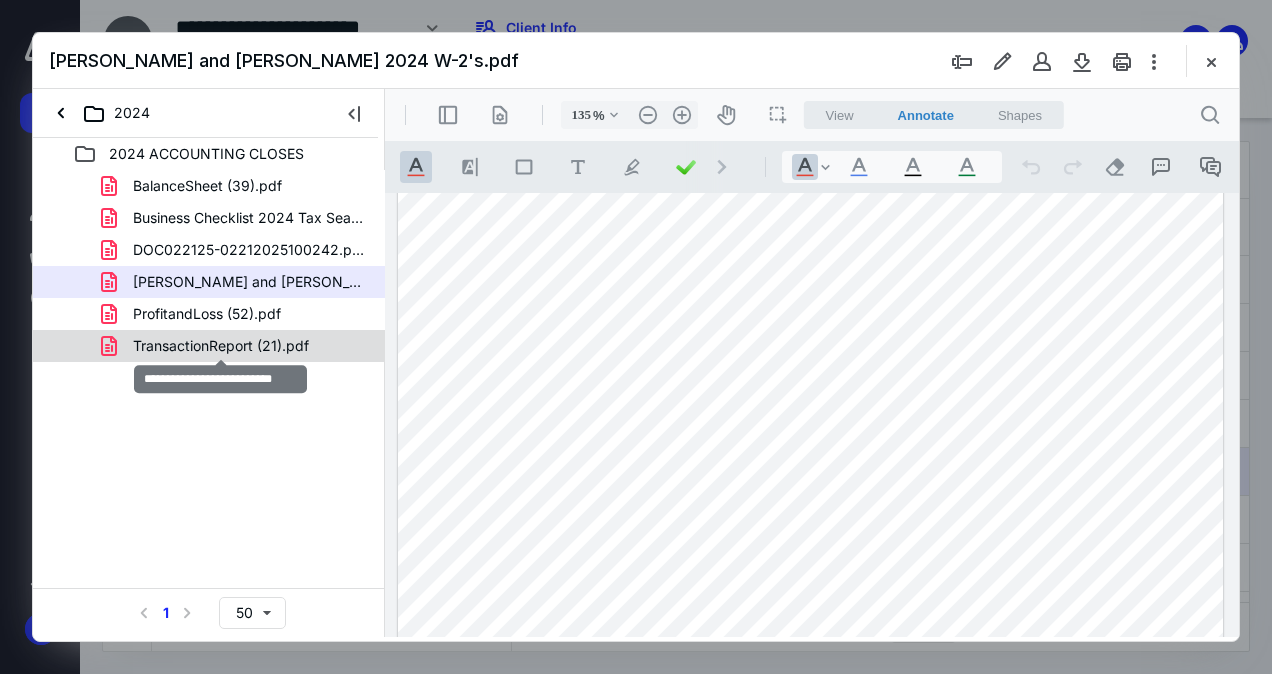 click on "TransactionReport (21).pdf" at bounding box center [221, 346] 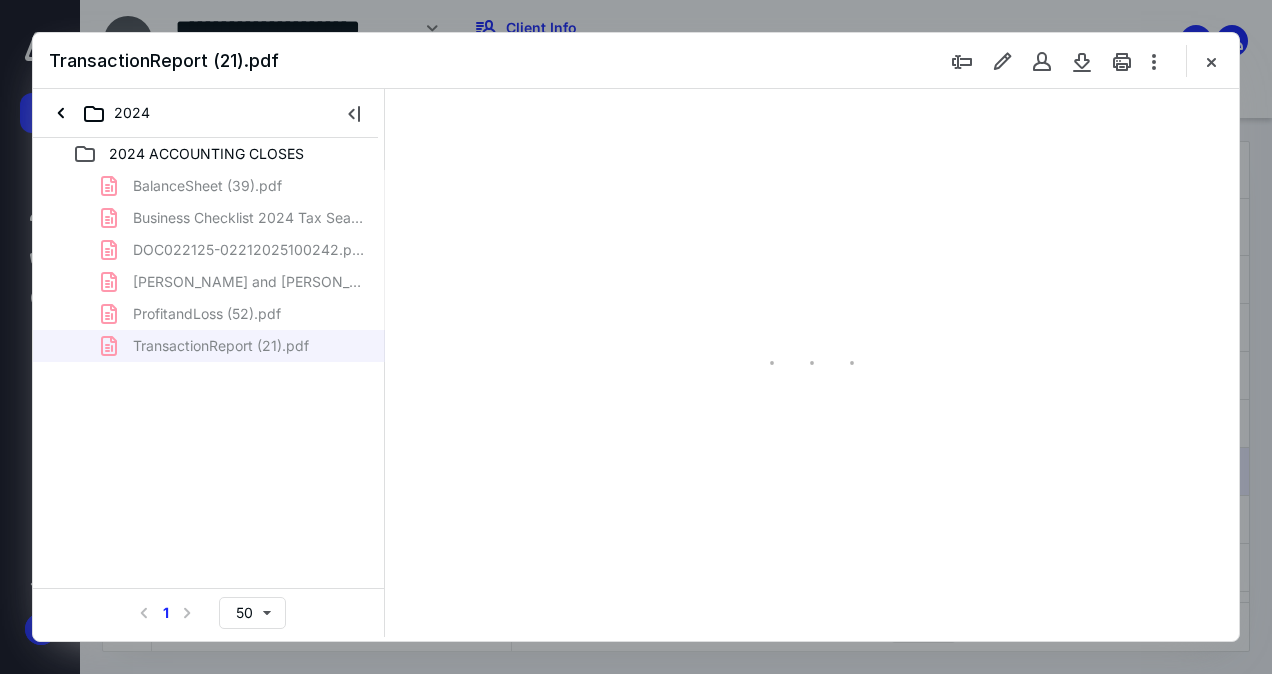 scroll, scrollTop: 0, scrollLeft: 0, axis: both 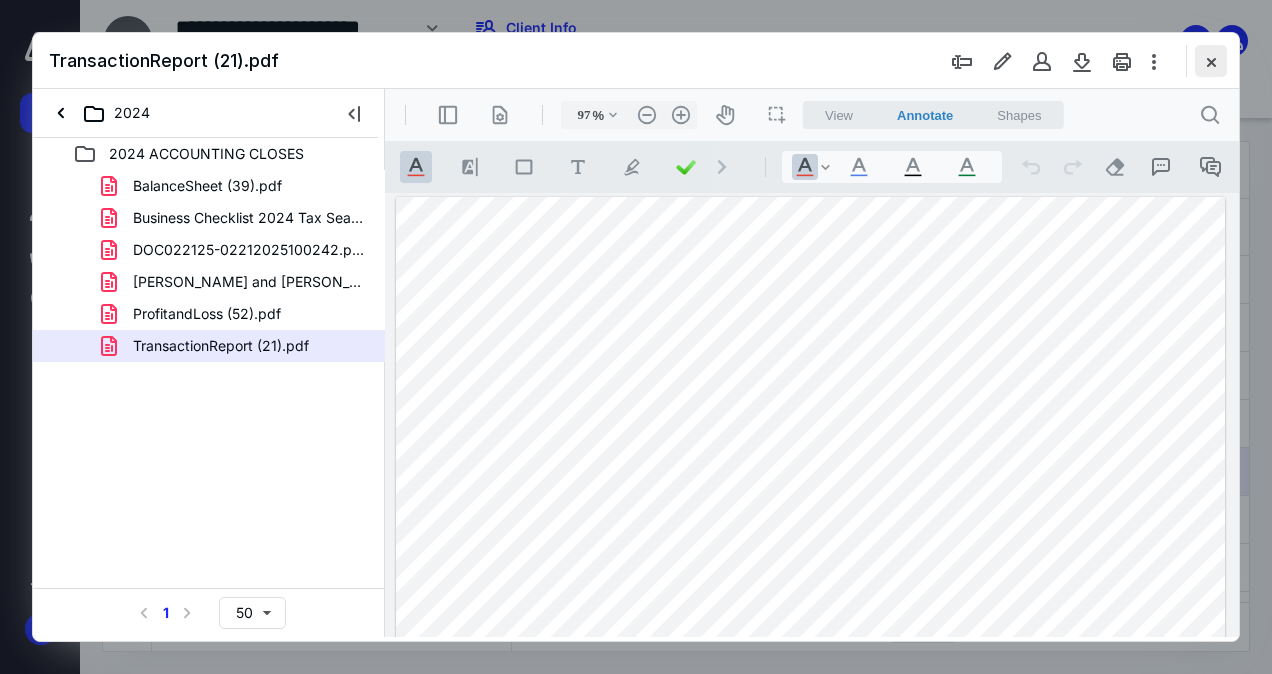 click at bounding box center (1211, 61) 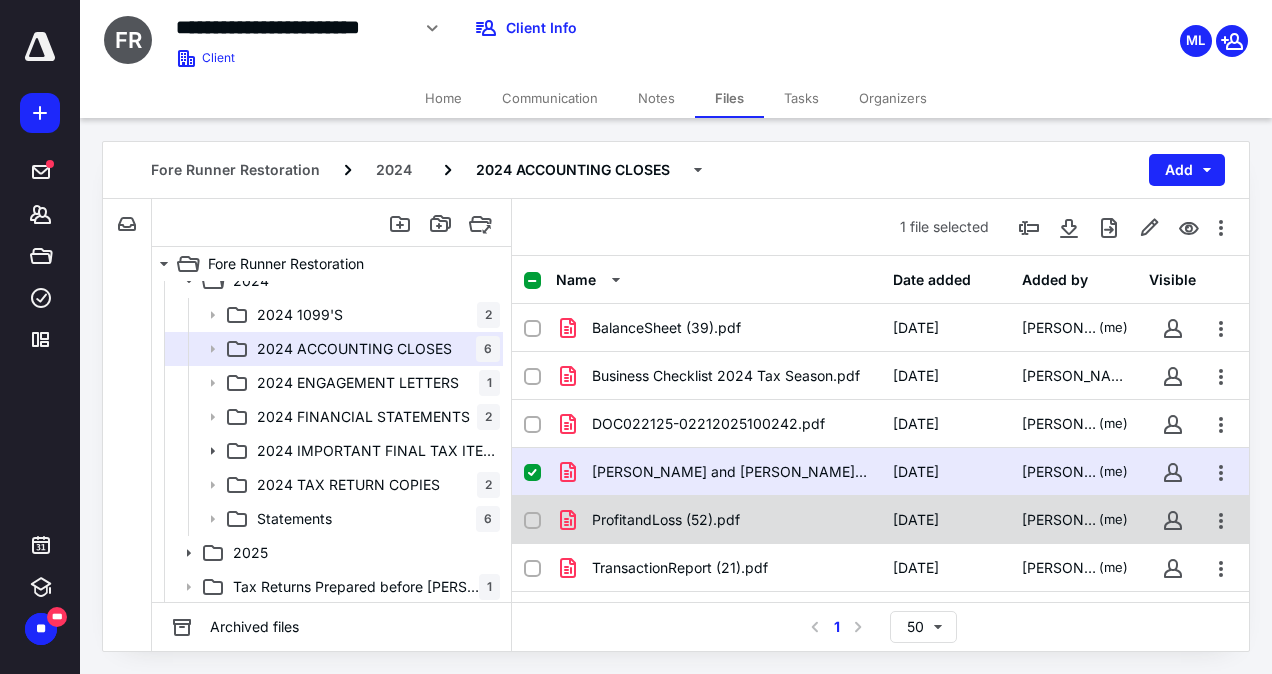 scroll, scrollTop: 0, scrollLeft: 0, axis: both 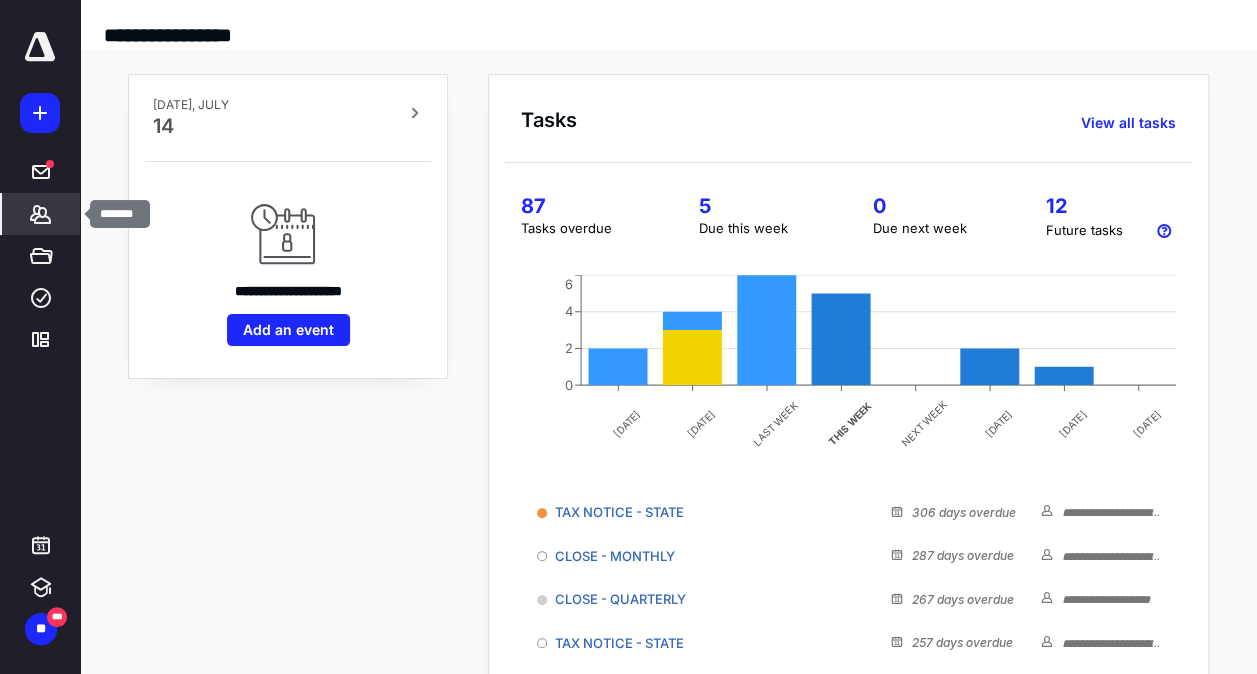click on "*******" at bounding box center [41, 214] 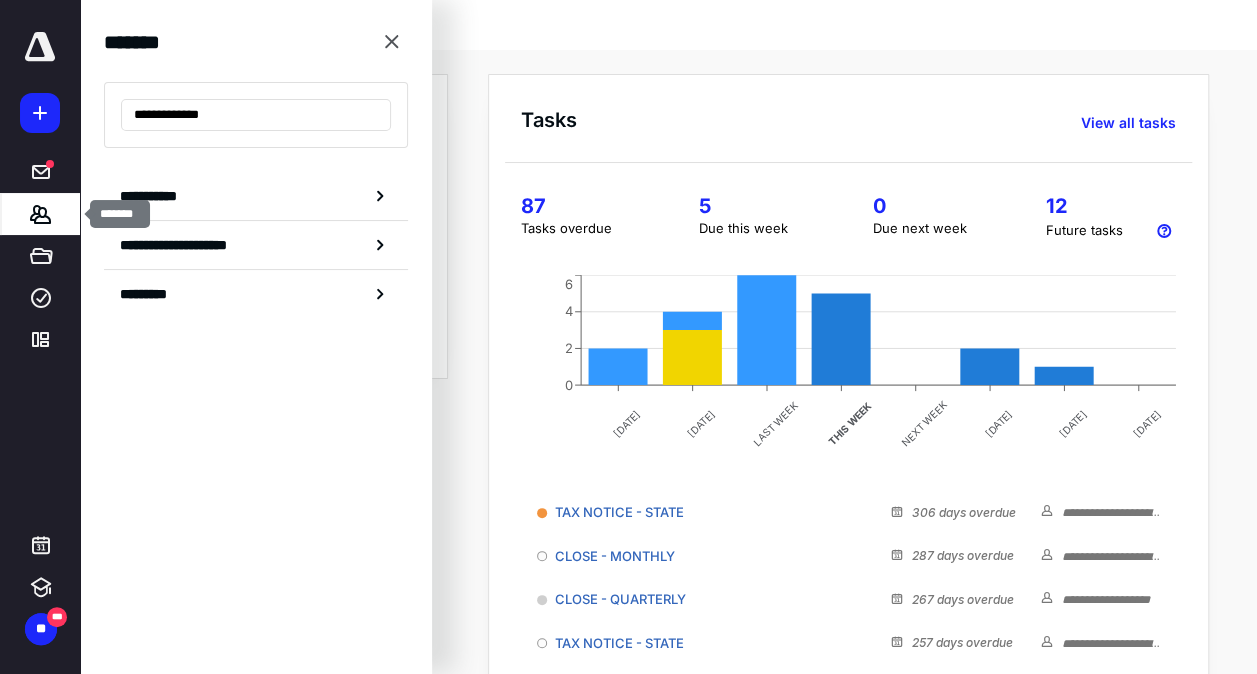type on "**********" 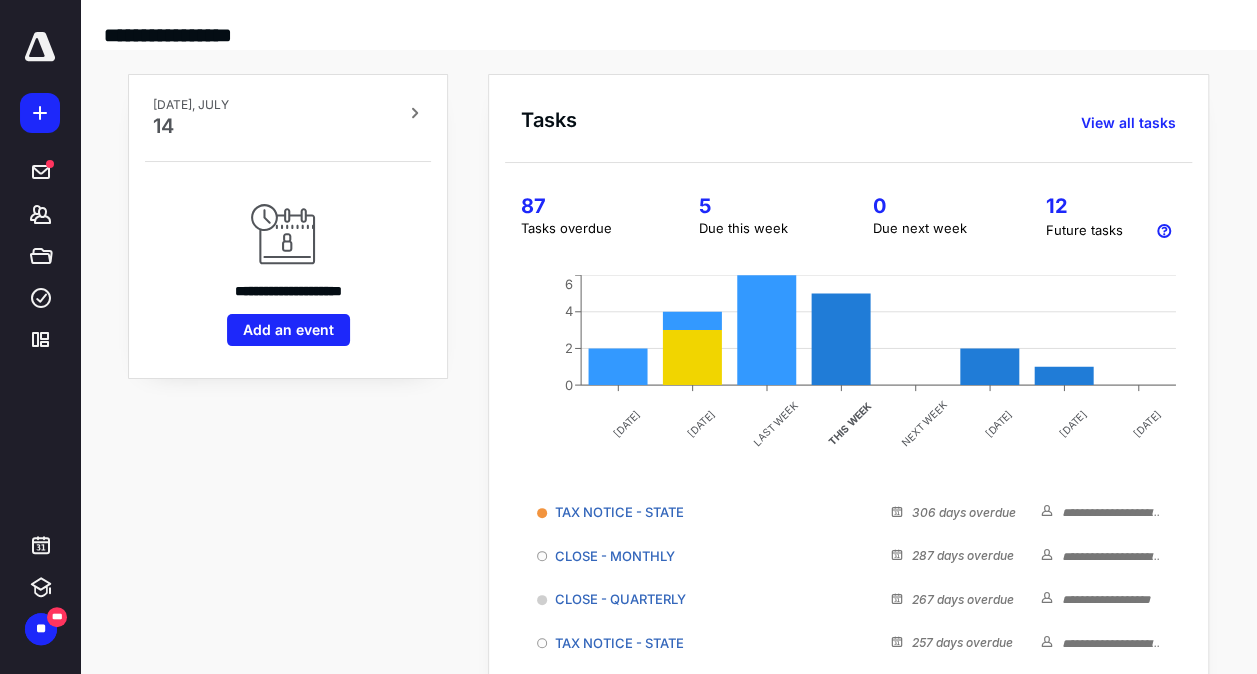 click at bounding box center (40, 47) 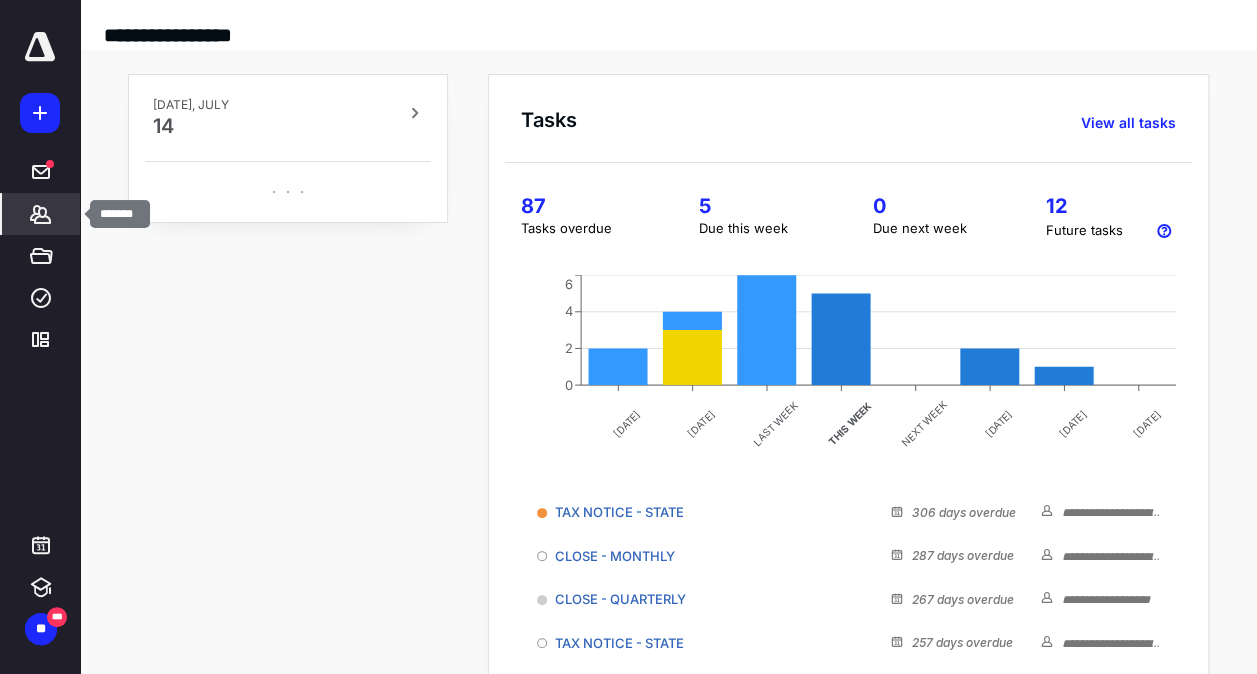 click 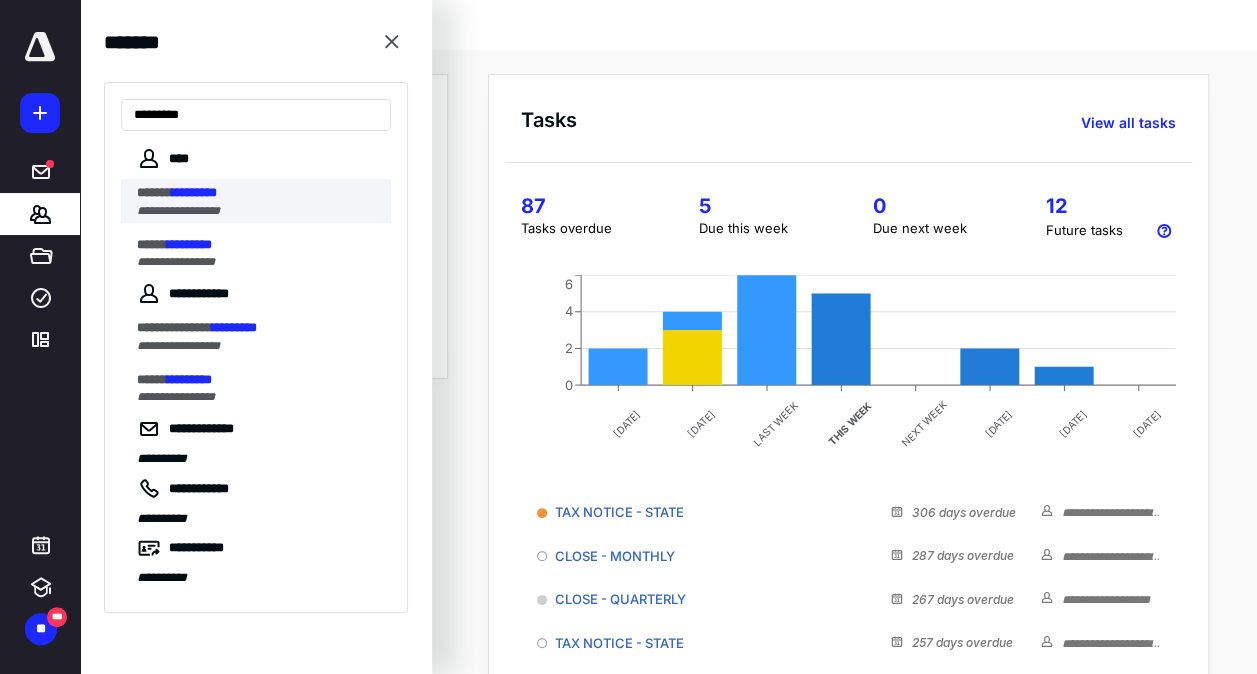 type on "*********" 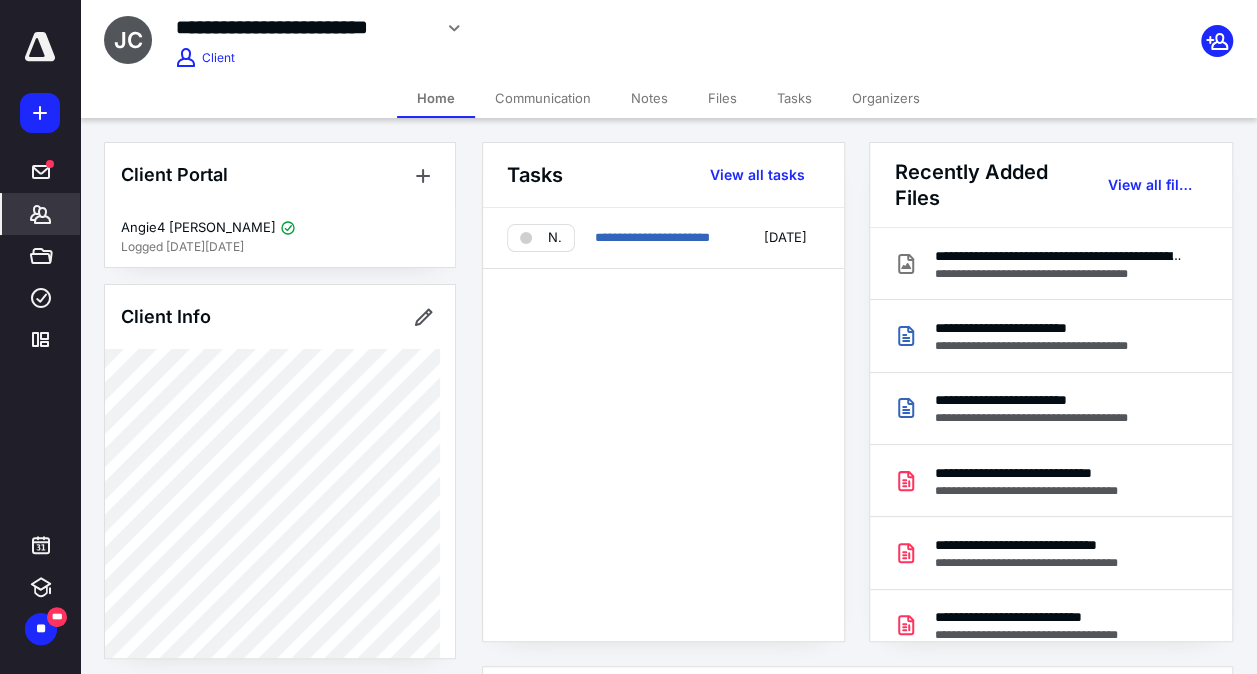 click on "Files" at bounding box center [722, 98] 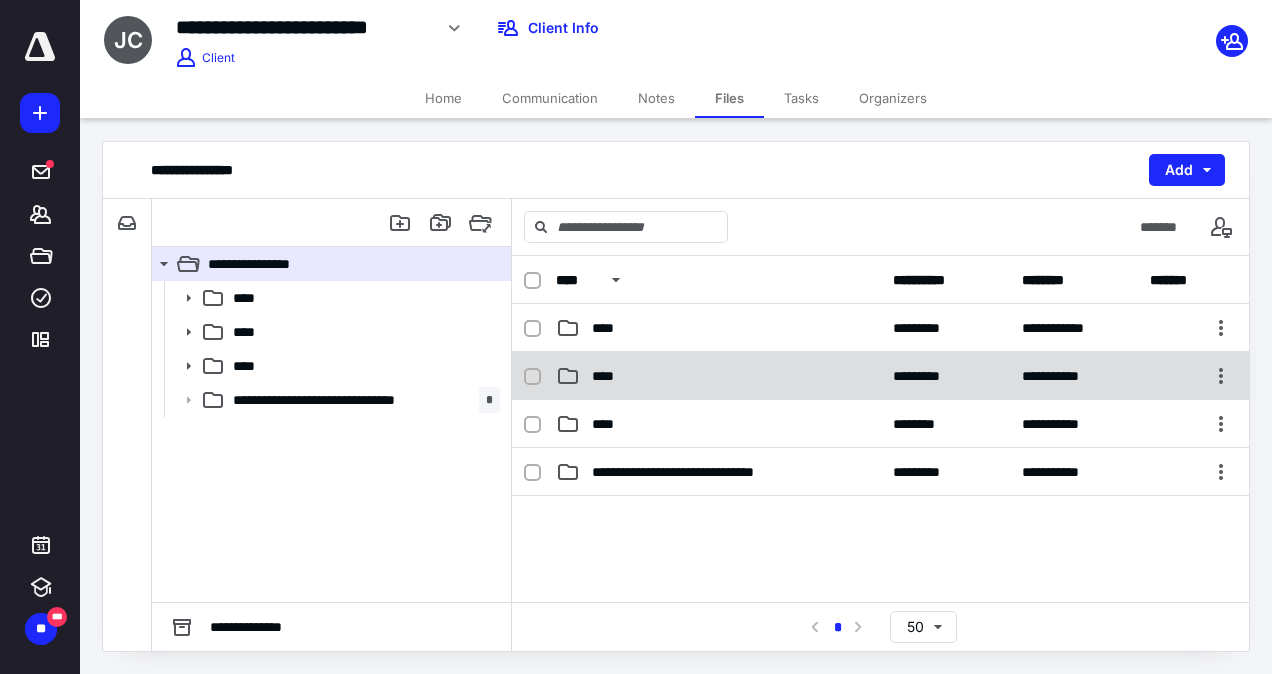 click on "**********" at bounding box center [880, 376] 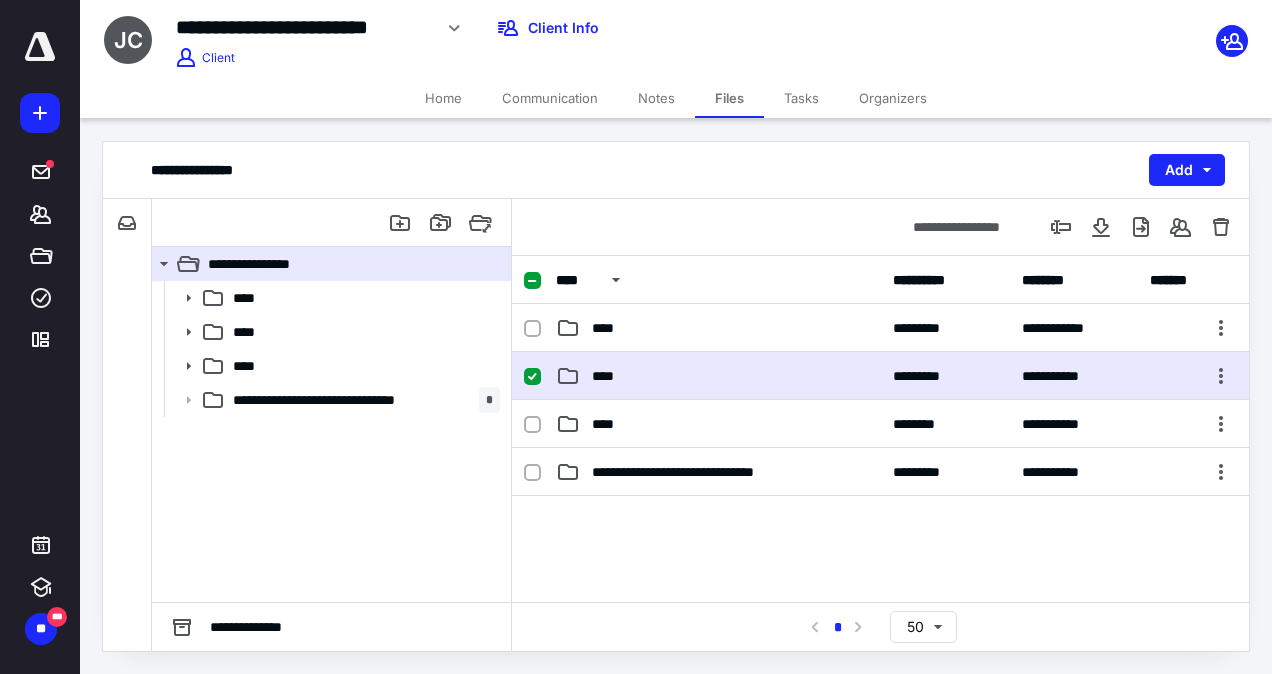click on "**********" at bounding box center (880, 376) 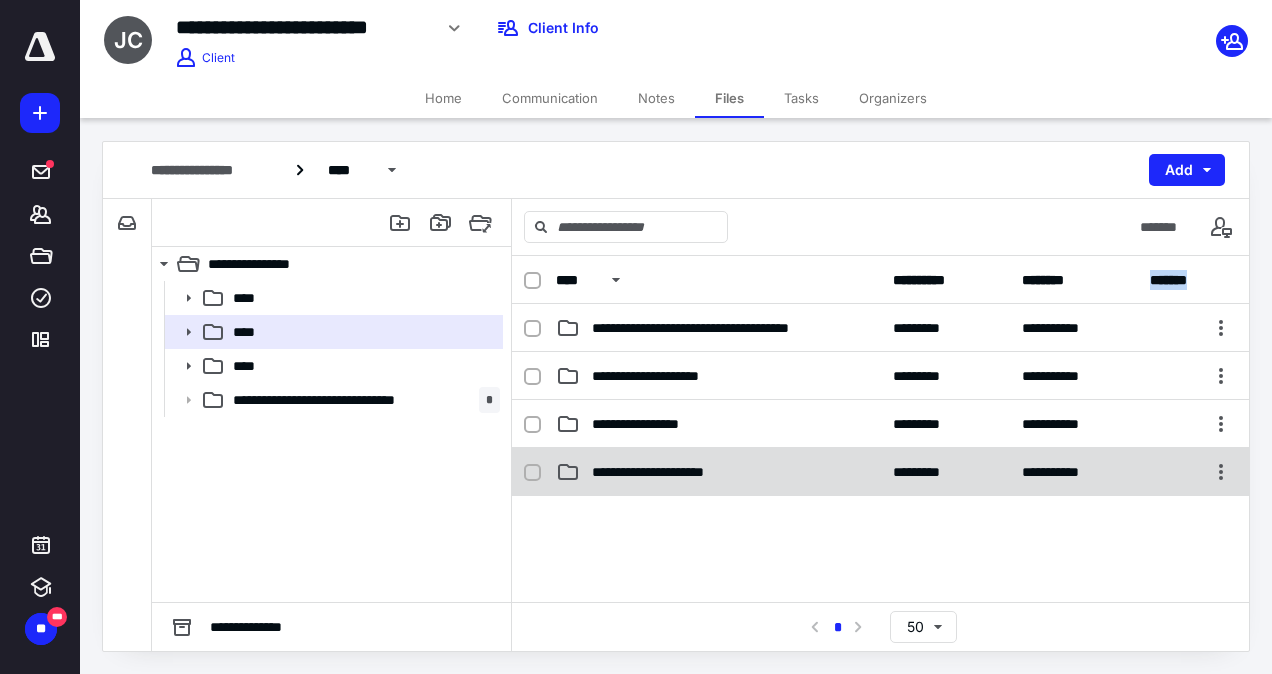 click on "**********" at bounding box center [880, 472] 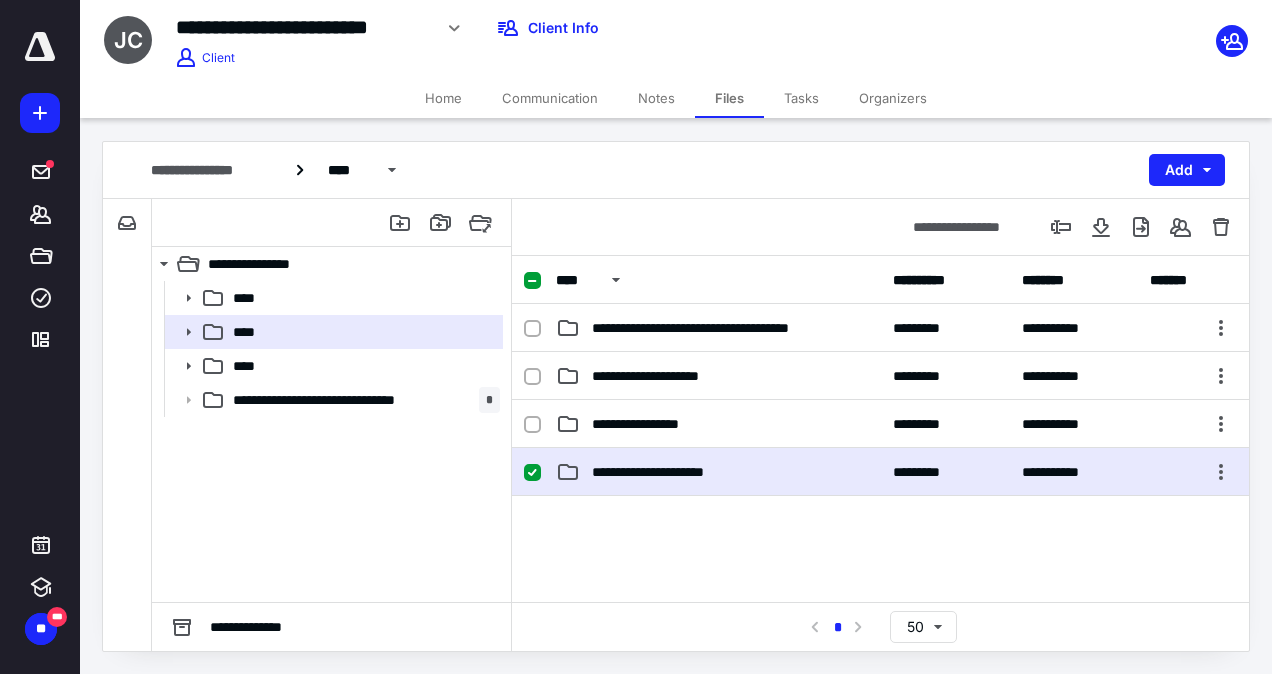 click on "**********" at bounding box center (880, 472) 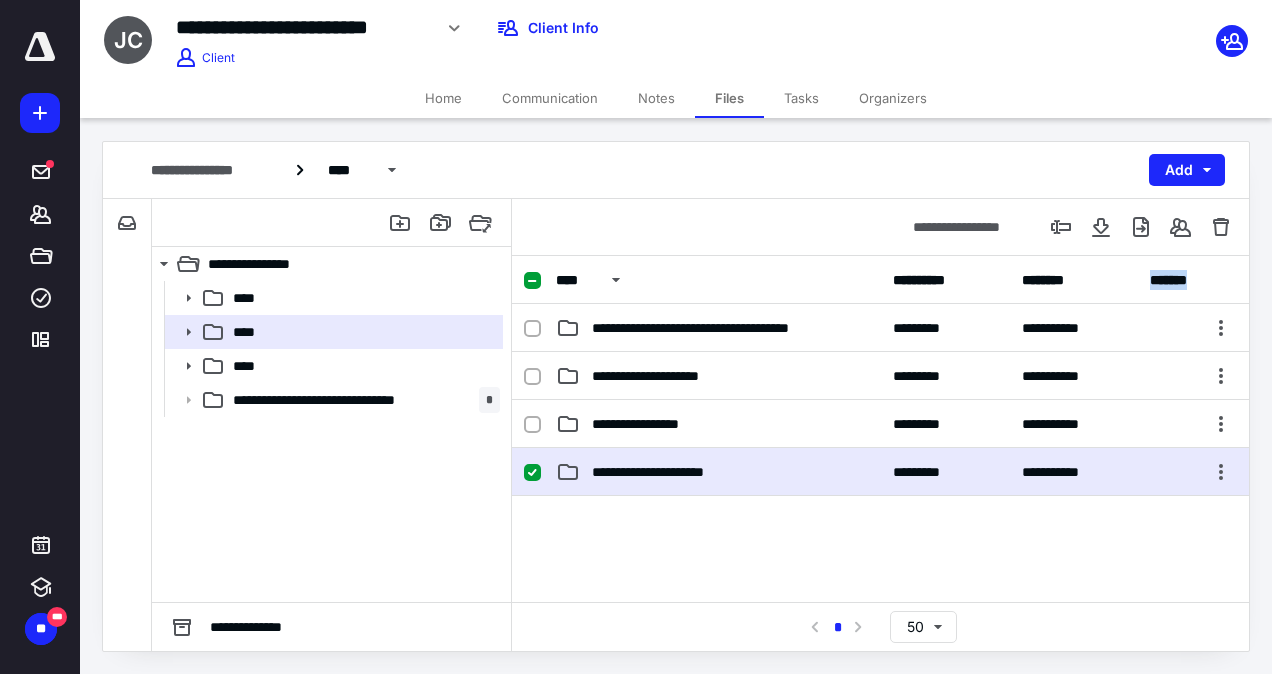 click on "**********" at bounding box center (880, 429) 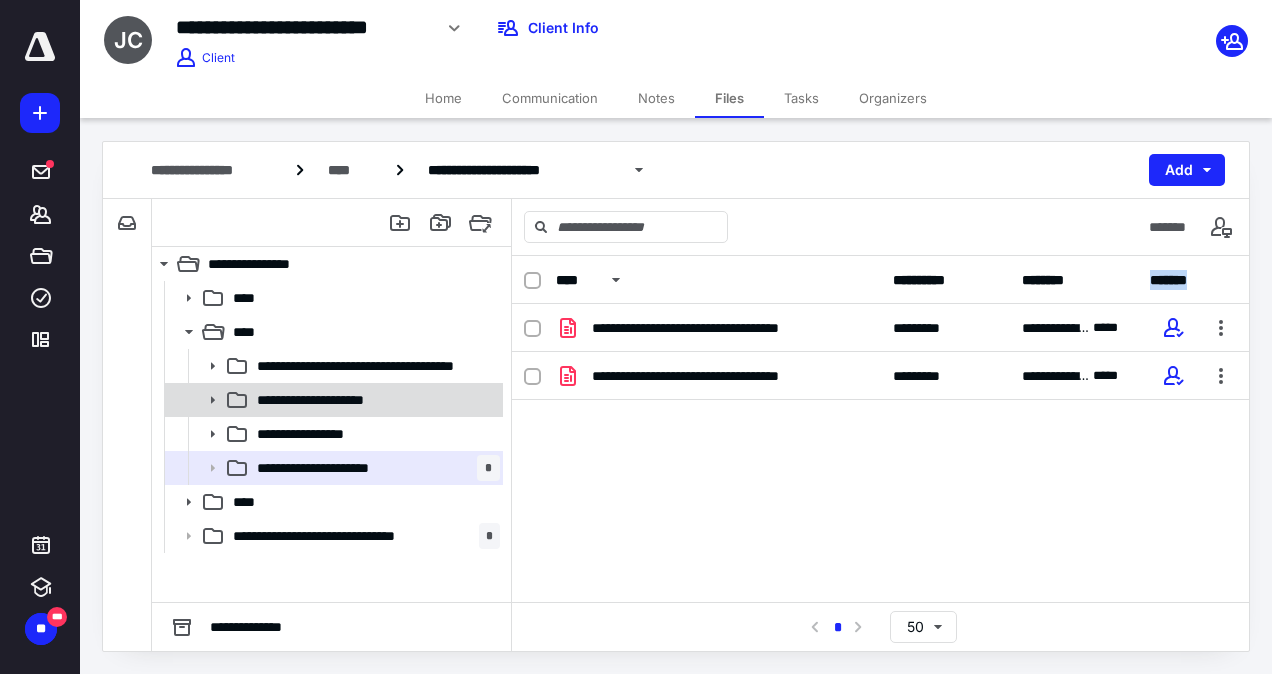 click 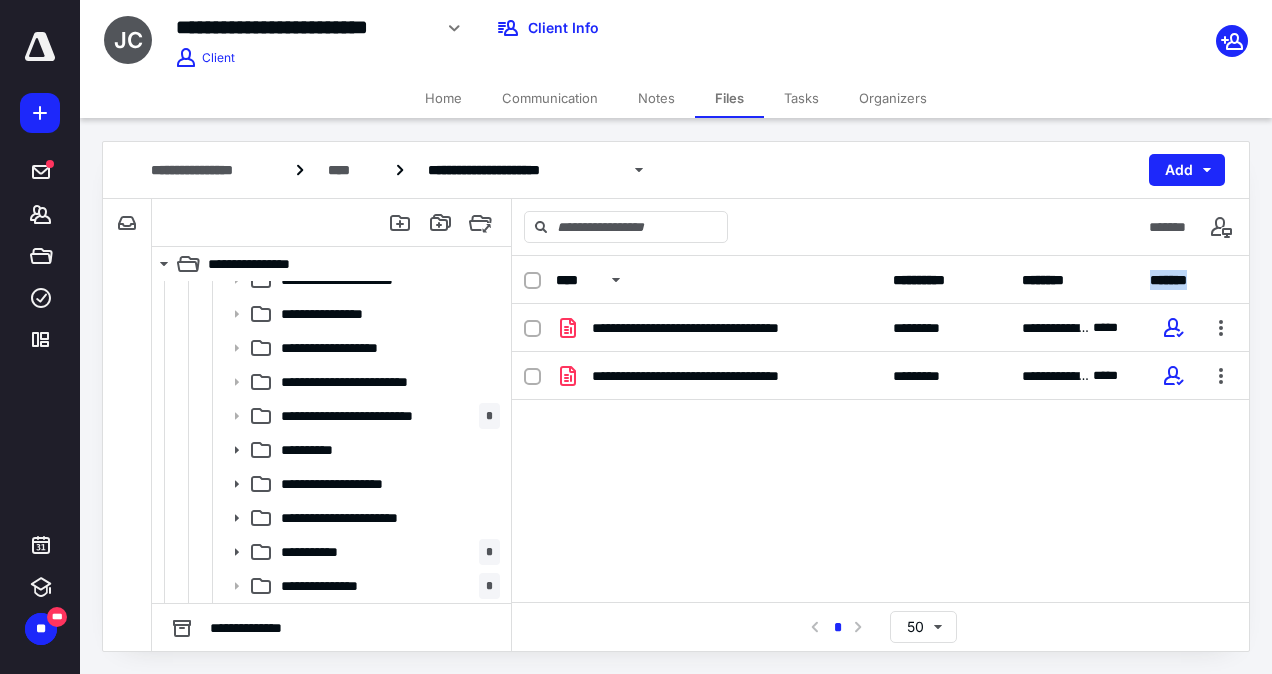 scroll, scrollTop: 265, scrollLeft: 0, axis: vertical 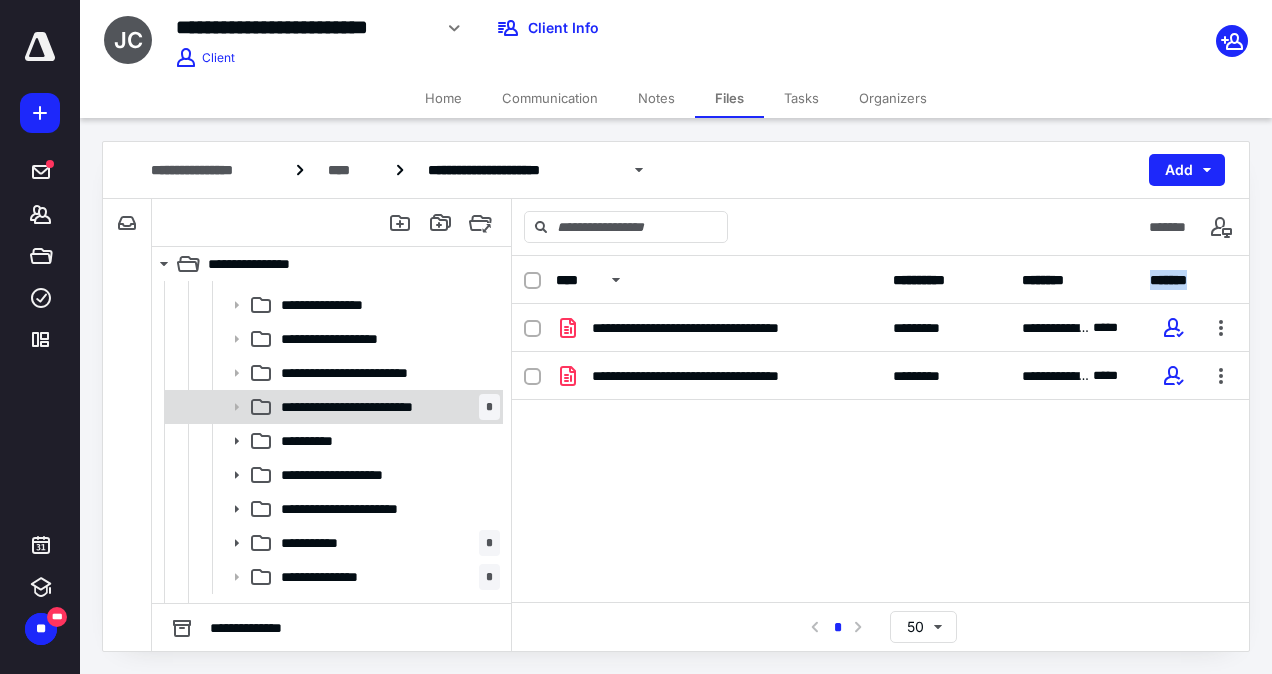 click on "**********" at bounding box center [374, 407] 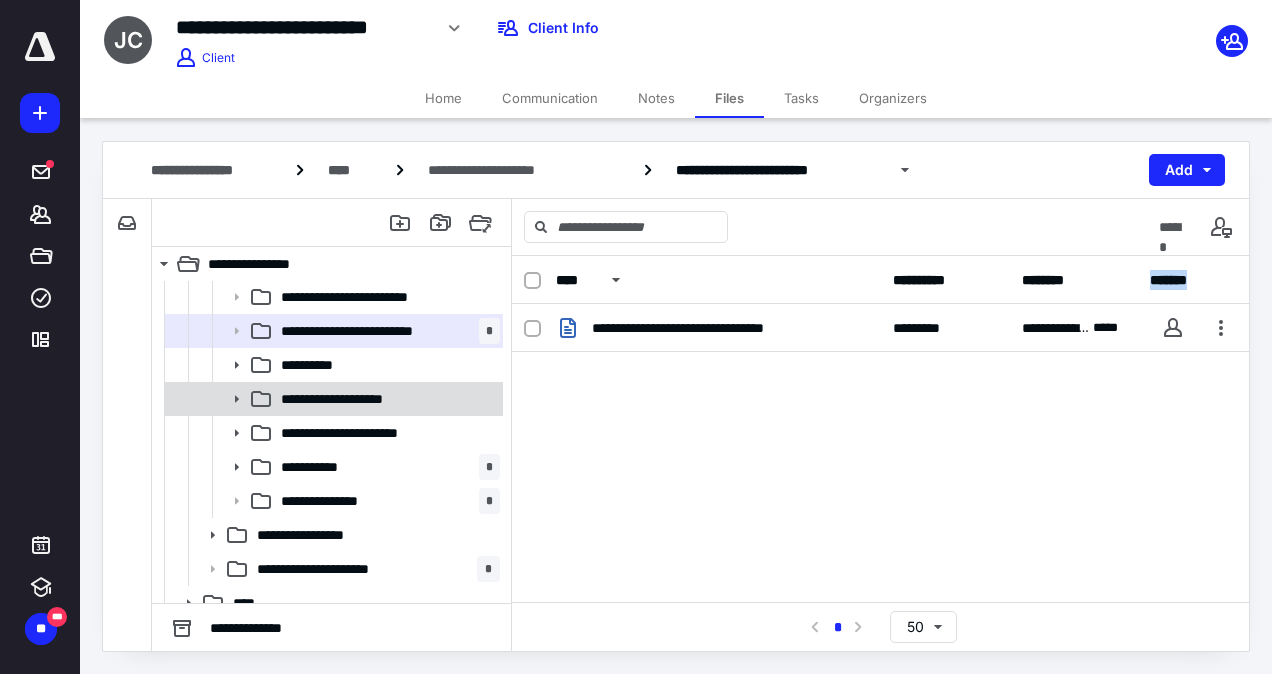scroll, scrollTop: 343, scrollLeft: 0, axis: vertical 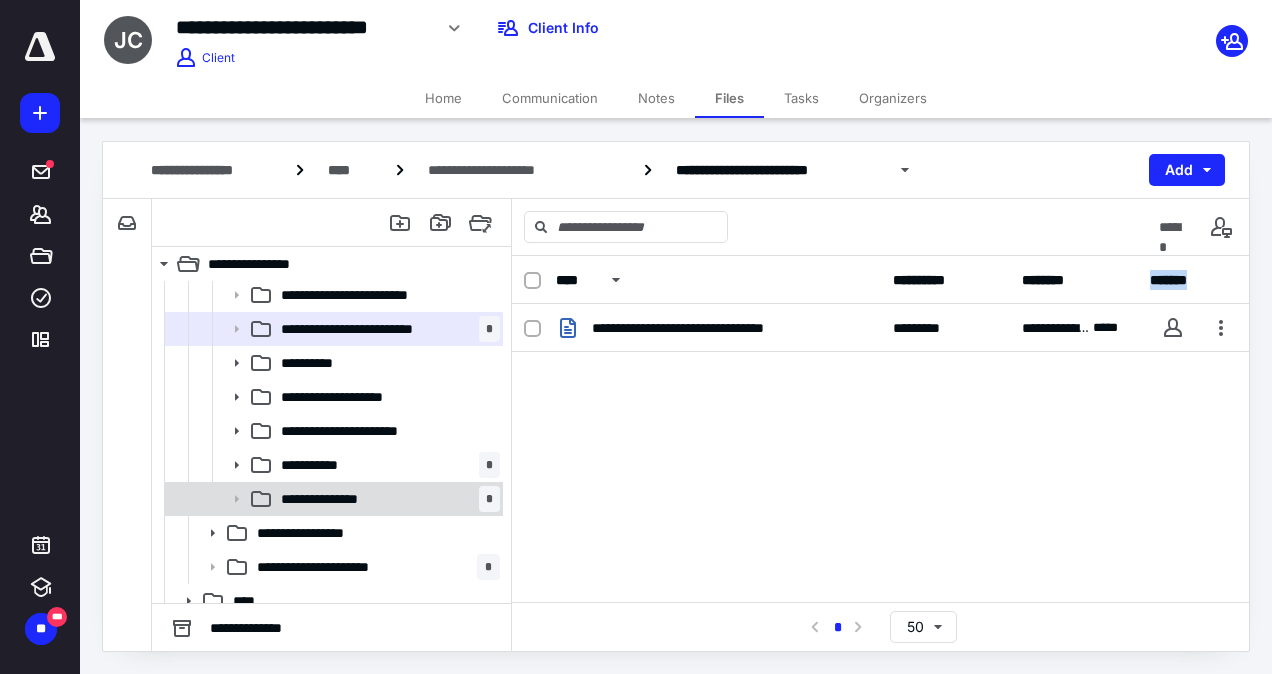 click on "**********" at bounding box center (386, 499) 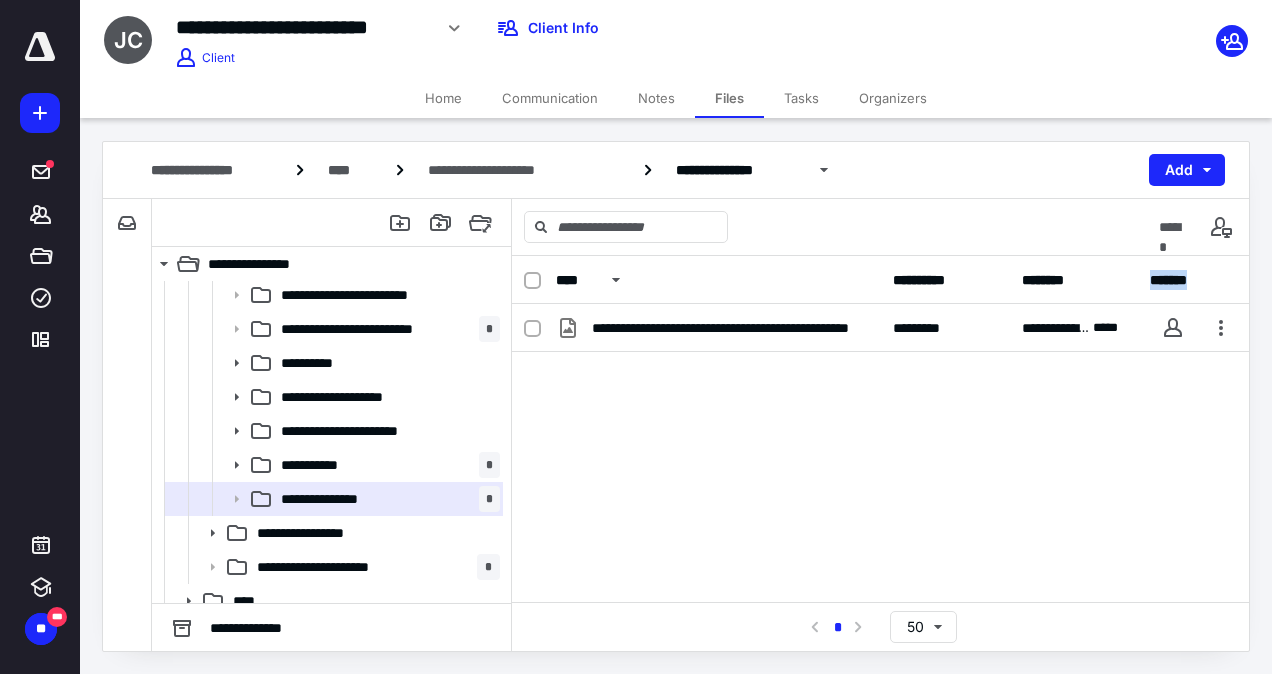 click on "**********" at bounding box center [880, 328] 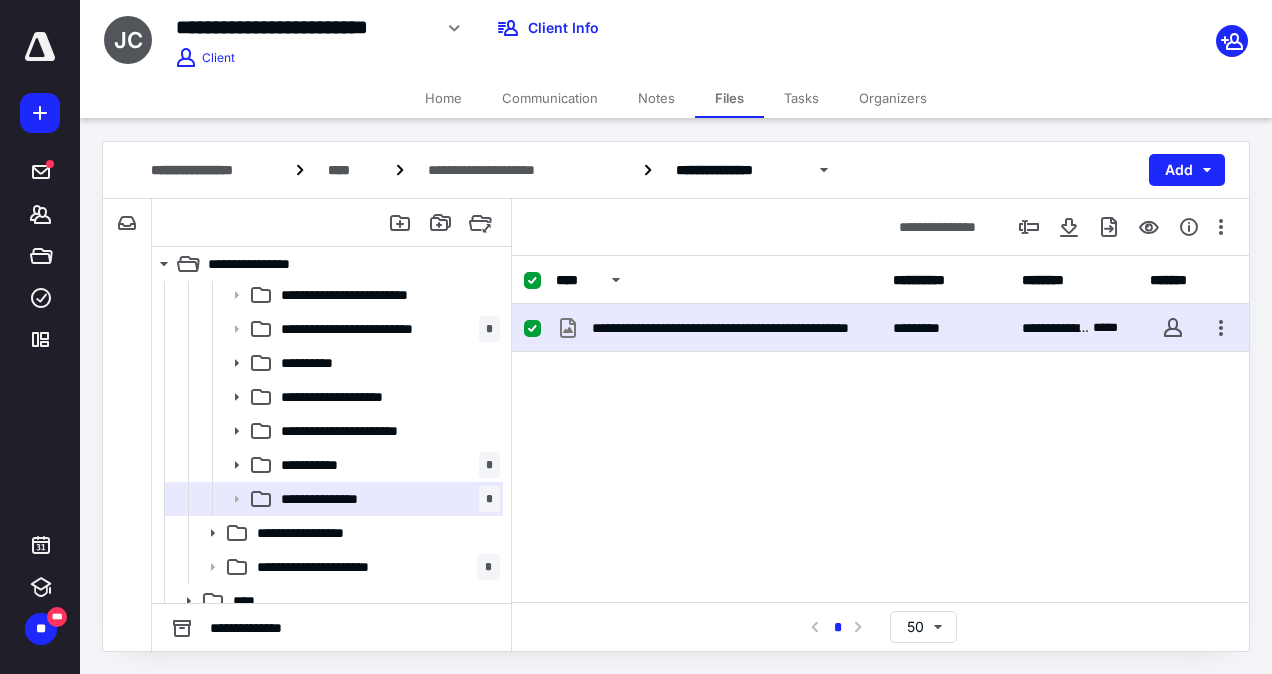click on "**********" at bounding box center [880, 328] 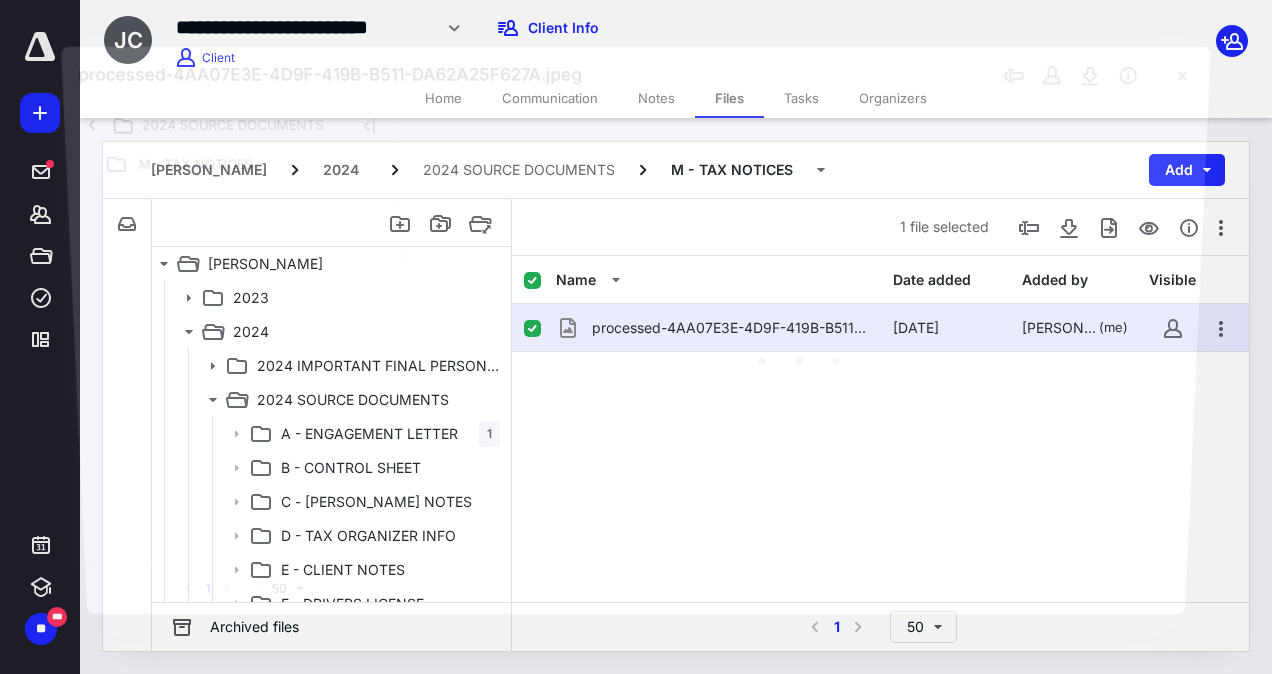 click at bounding box center (803, 356) 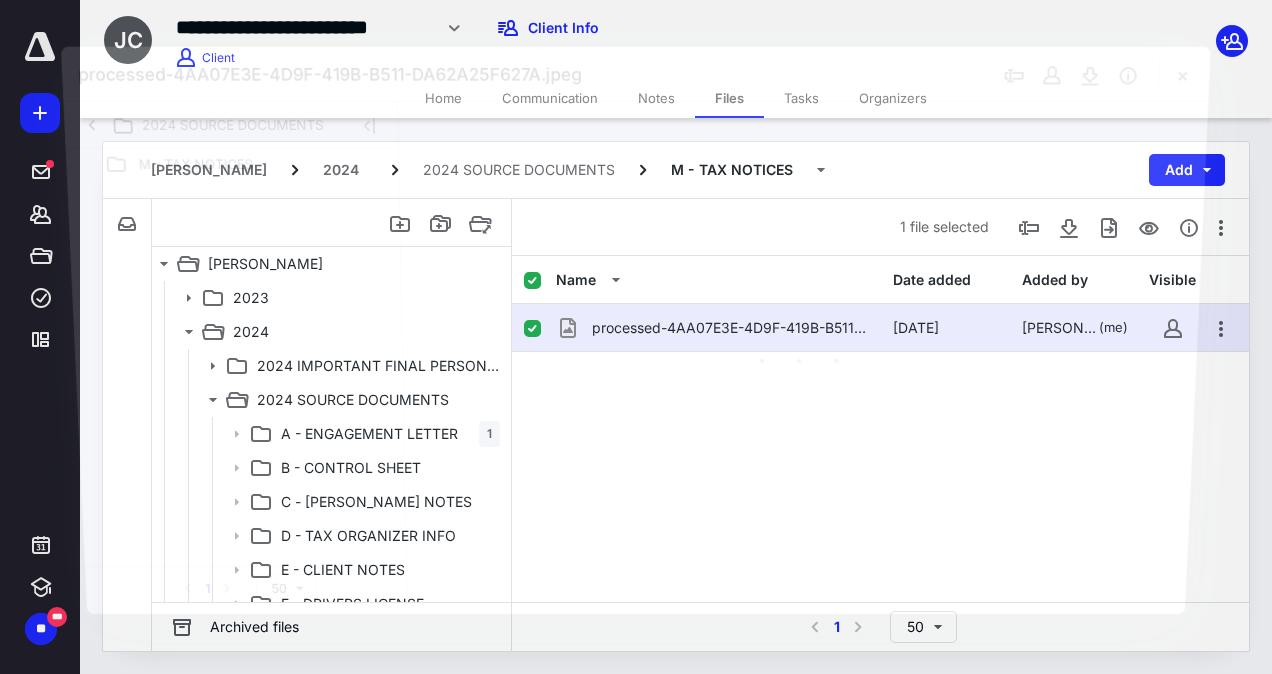 scroll, scrollTop: 343, scrollLeft: 0, axis: vertical 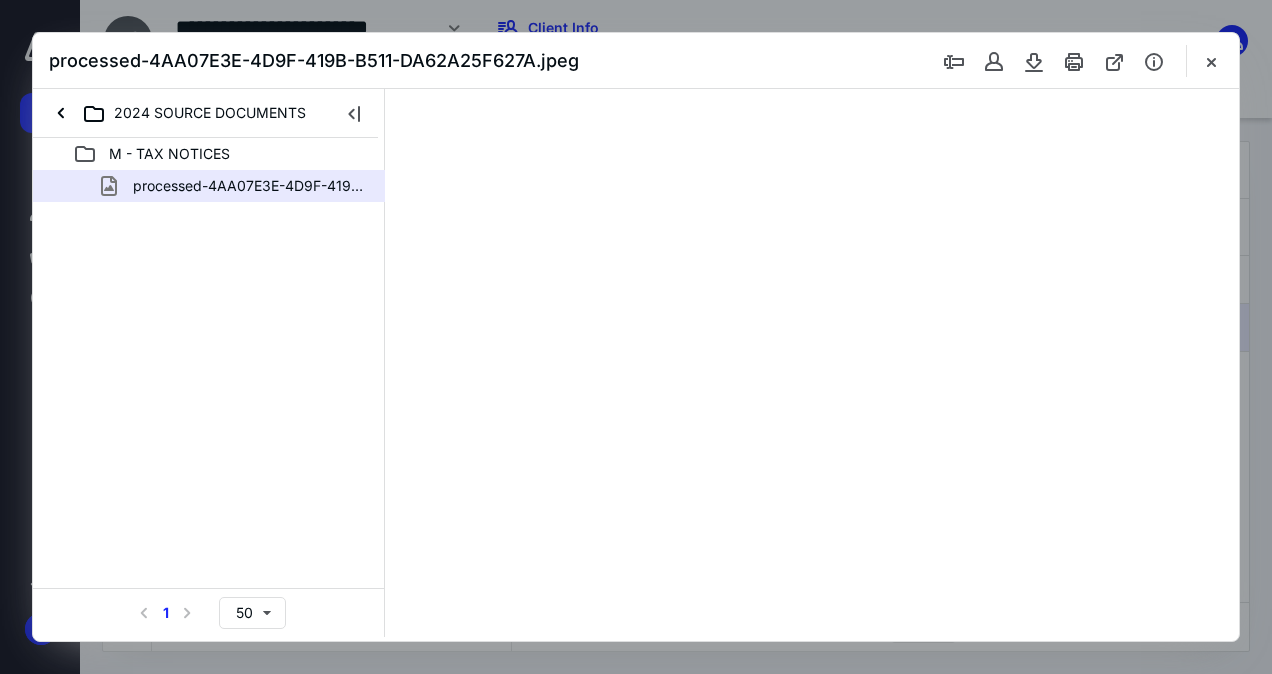 type on "187" 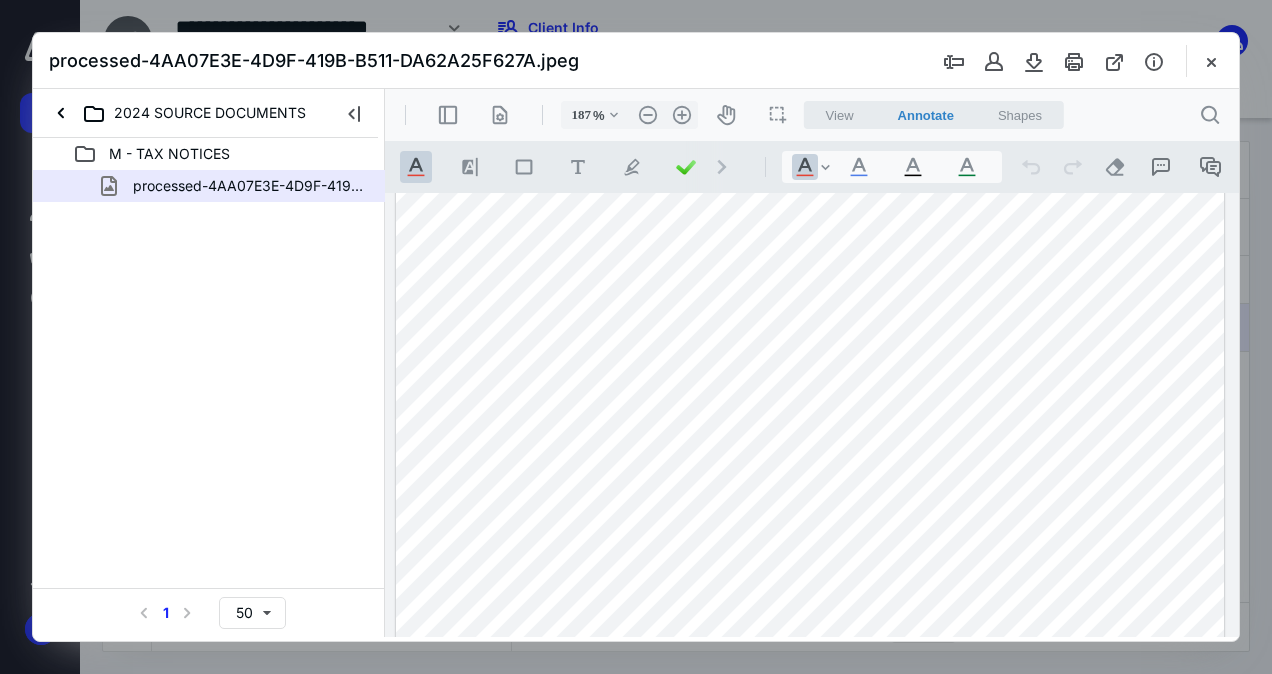 scroll, scrollTop: 505, scrollLeft: 0, axis: vertical 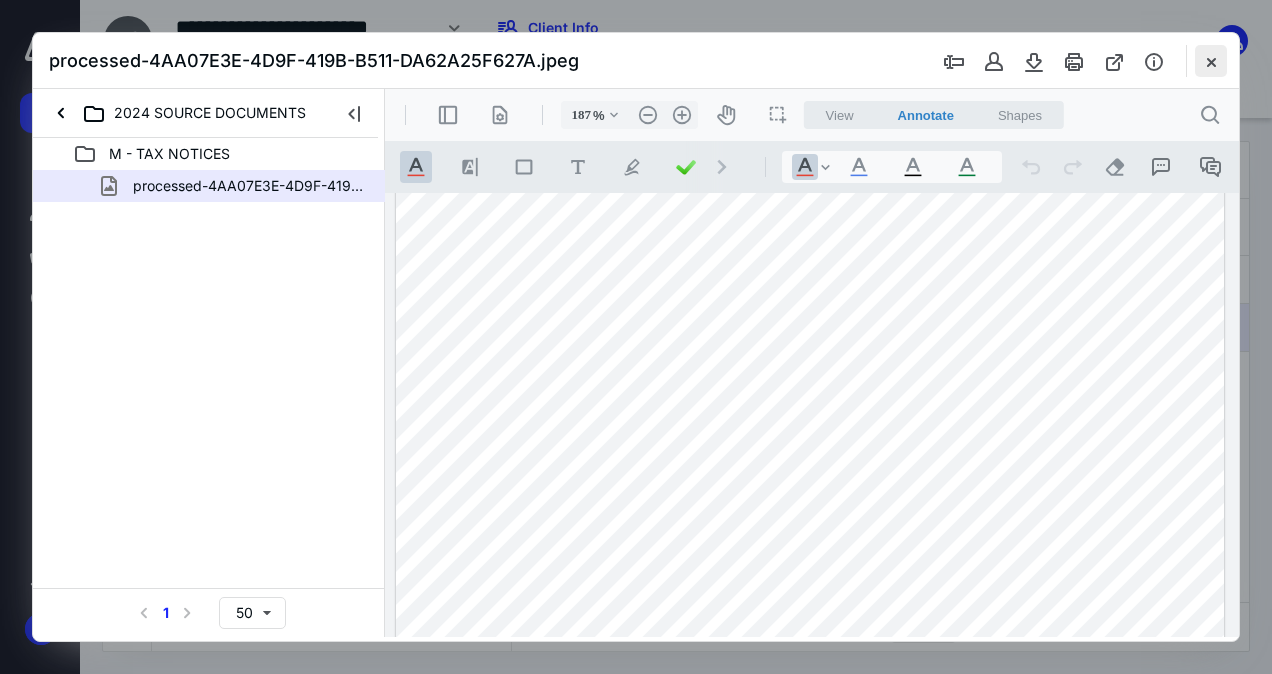 click at bounding box center (1211, 61) 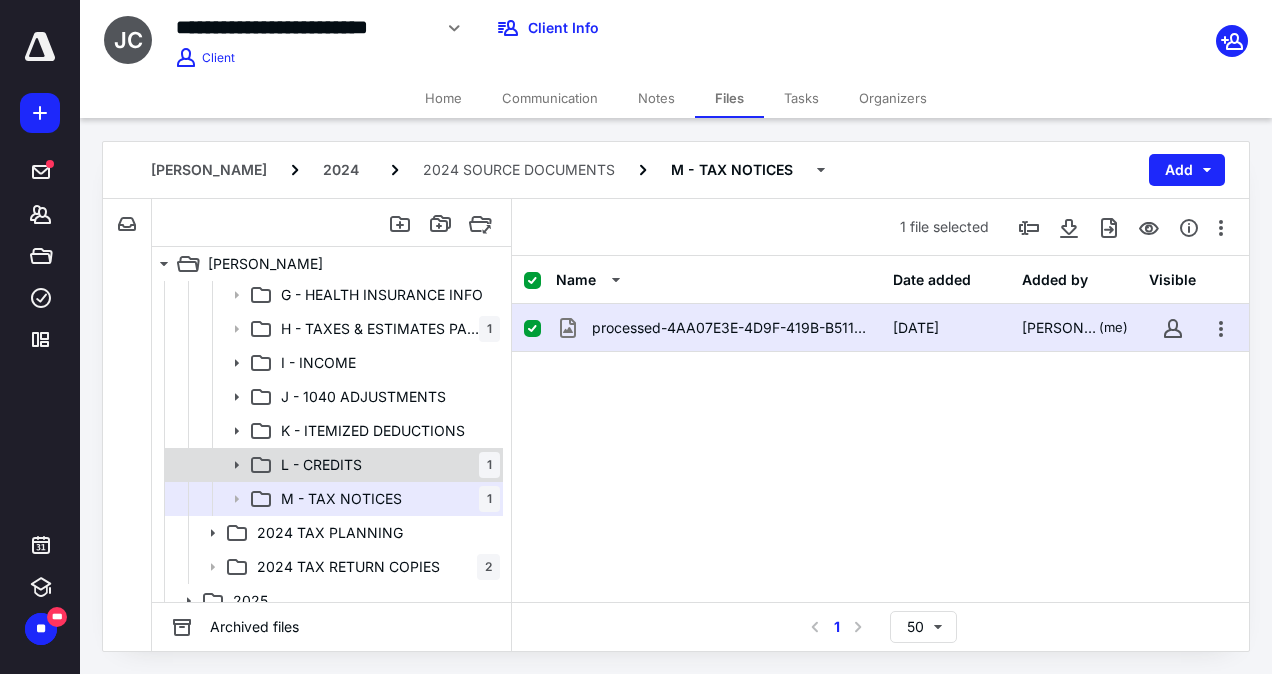 scroll, scrollTop: 391, scrollLeft: 0, axis: vertical 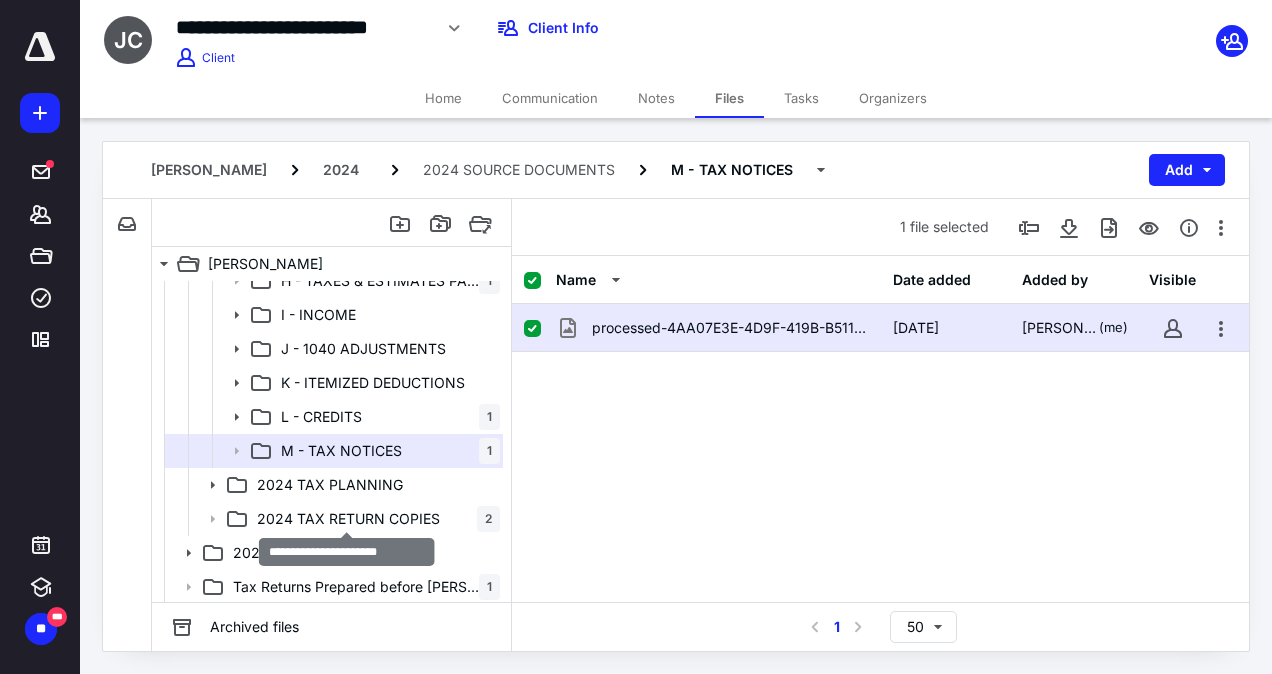 click on "2024 TAX RETURN COPIES" at bounding box center (348, 519) 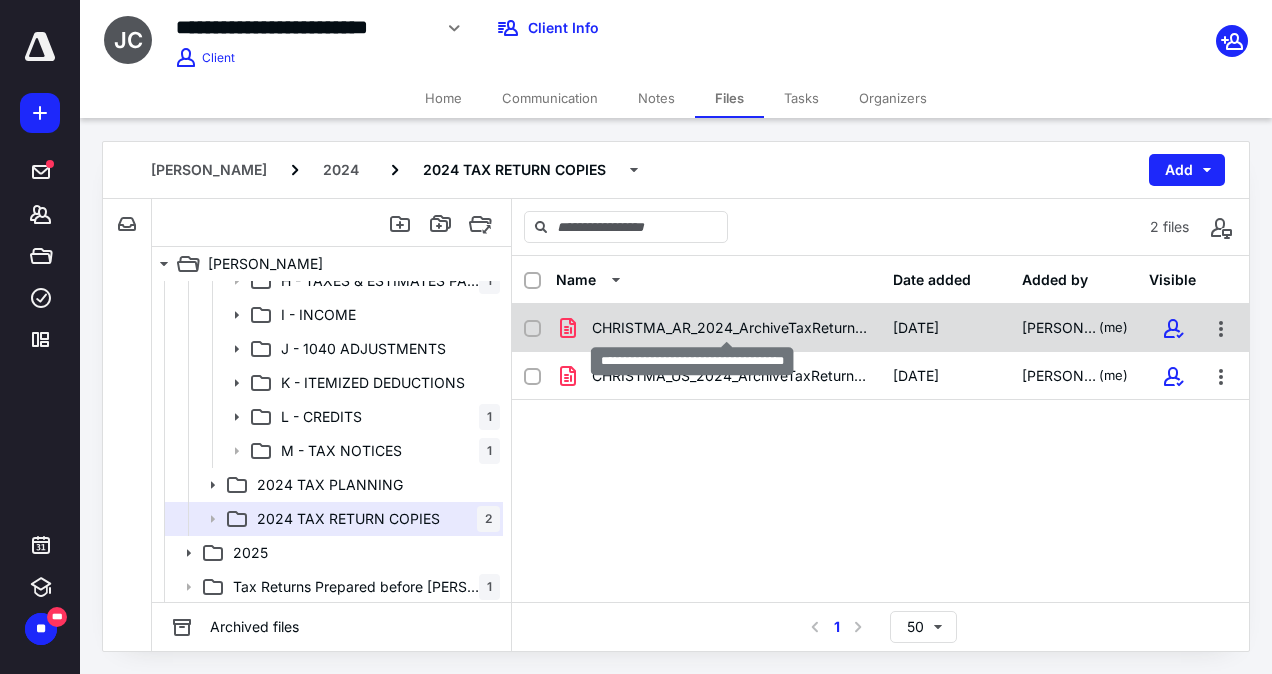 click on "CHRISTMA_AR_2024_ArchiveTaxReturn.pdf" at bounding box center (730, 328) 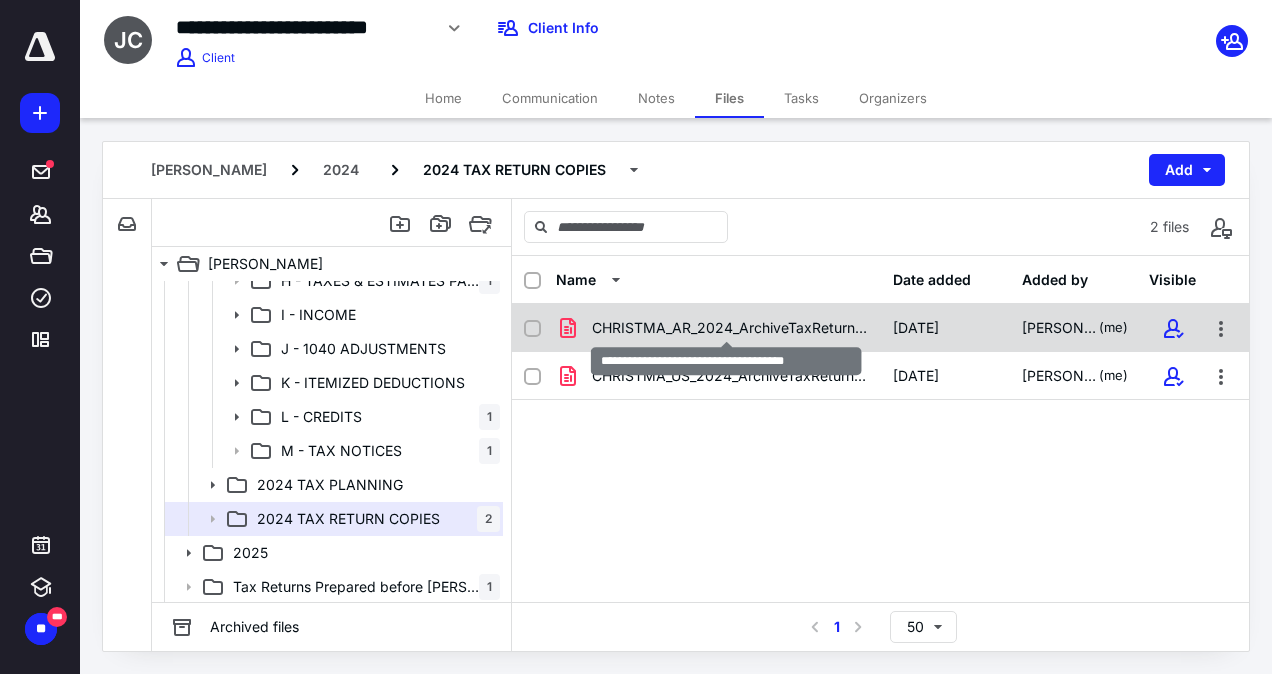 click on "CHRISTMA_AR_2024_ArchiveTaxReturn.pdf" at bounding box center (730, 328) 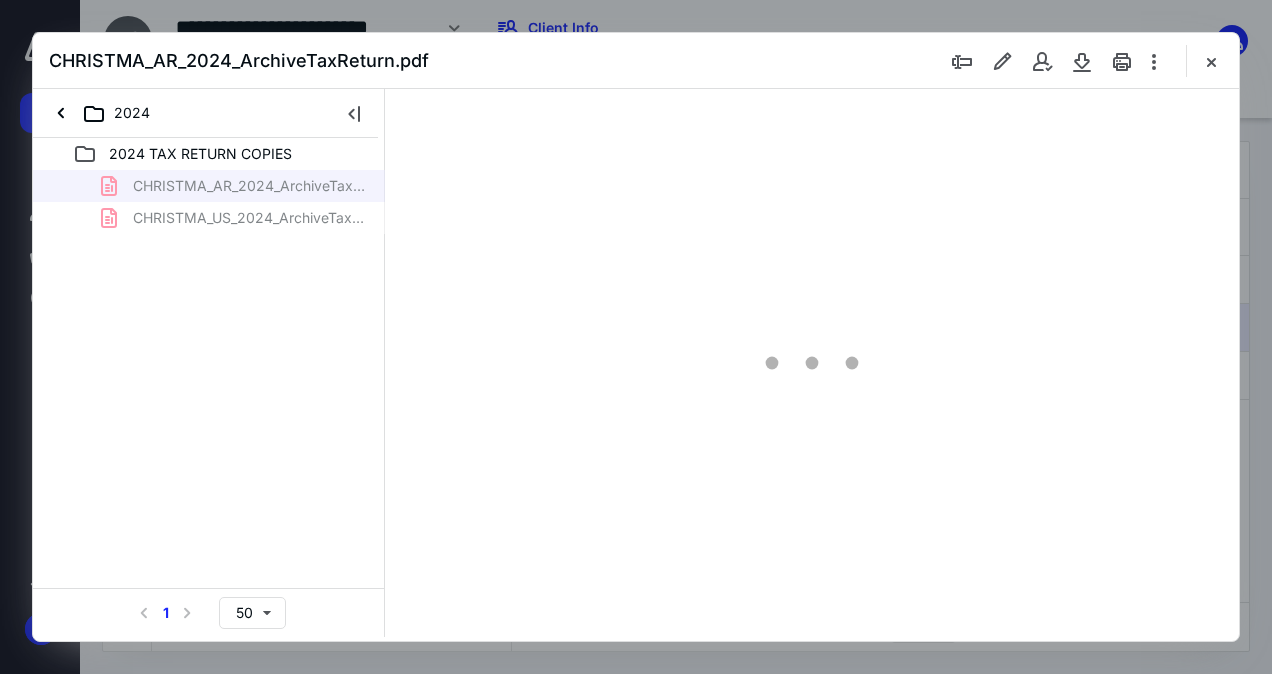 scroll, scrollTop: 0, scrollLeft: 0, axis: both 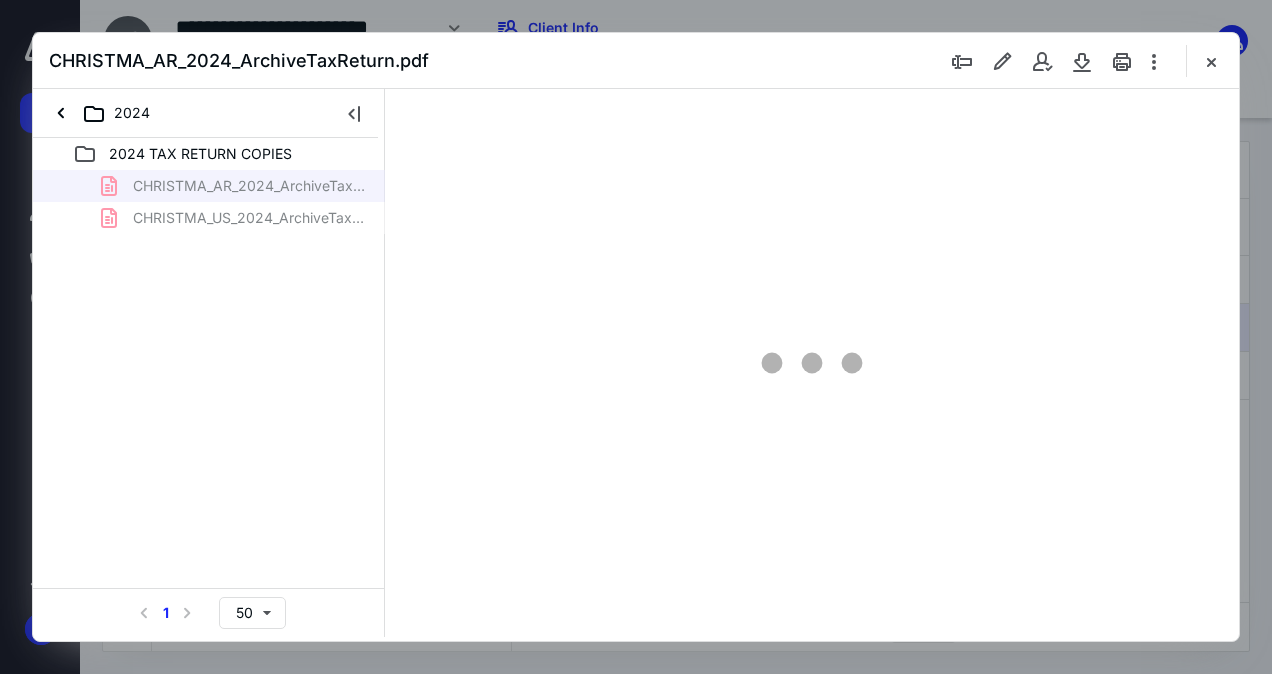 type on "129" 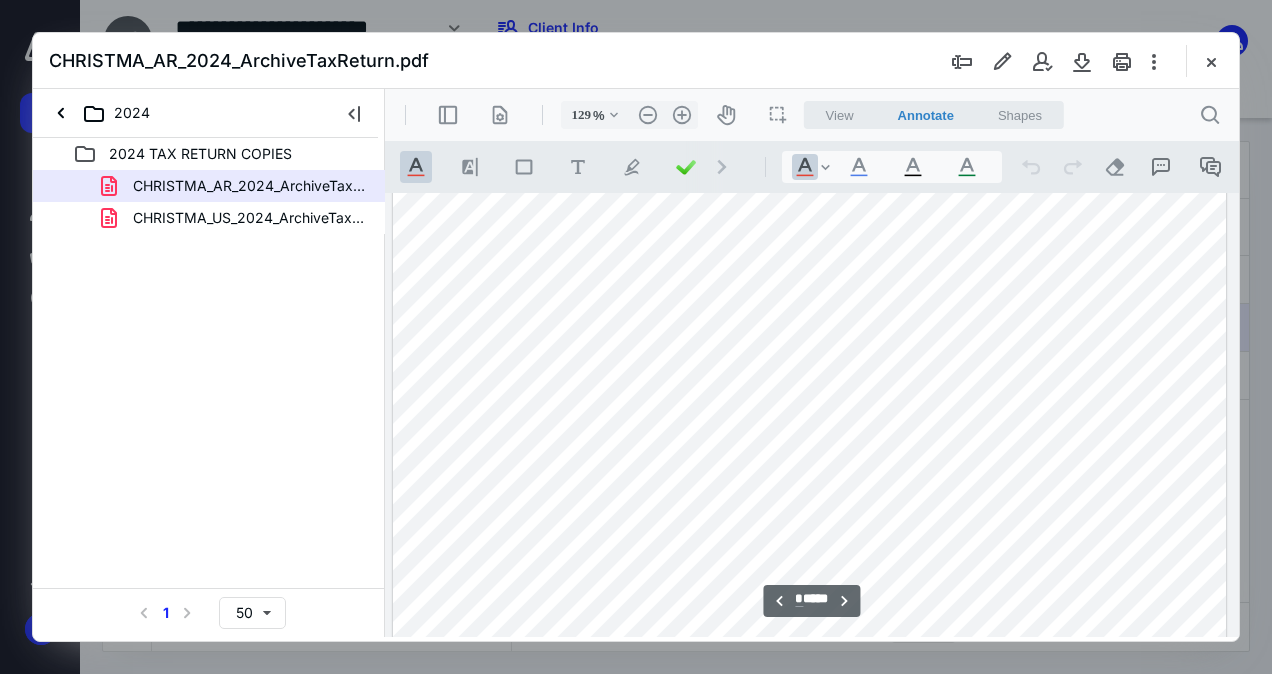 scroll, scrollTop: 6898, scrollLeft: 112, axis: both 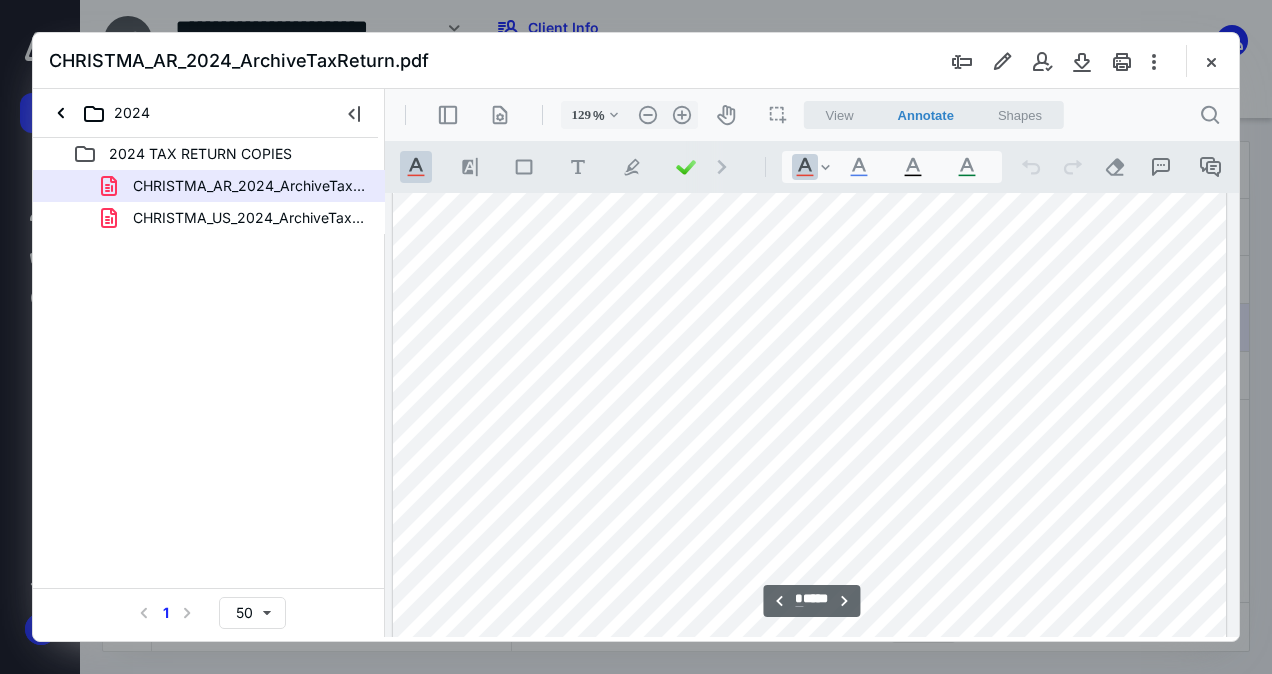 click at bounding box center [809, 263] 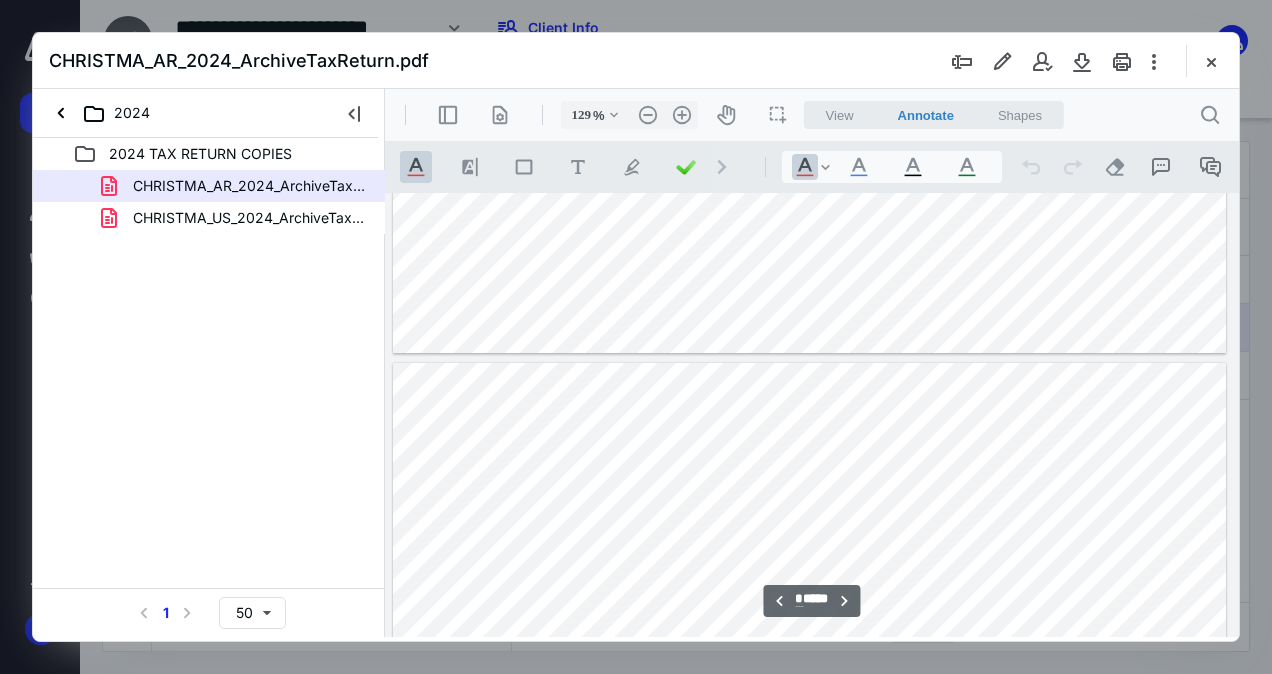 scroll, scrollTop: 4150, scrollLeft: 112, axis: both 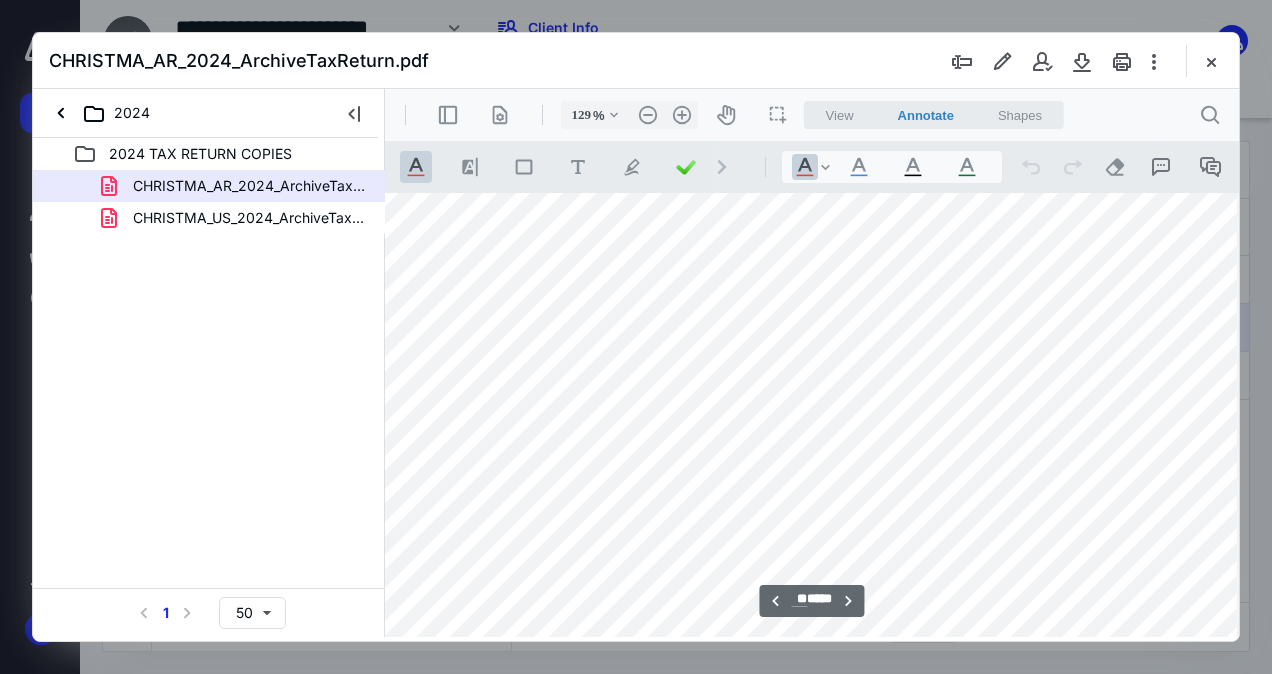 type on "**" 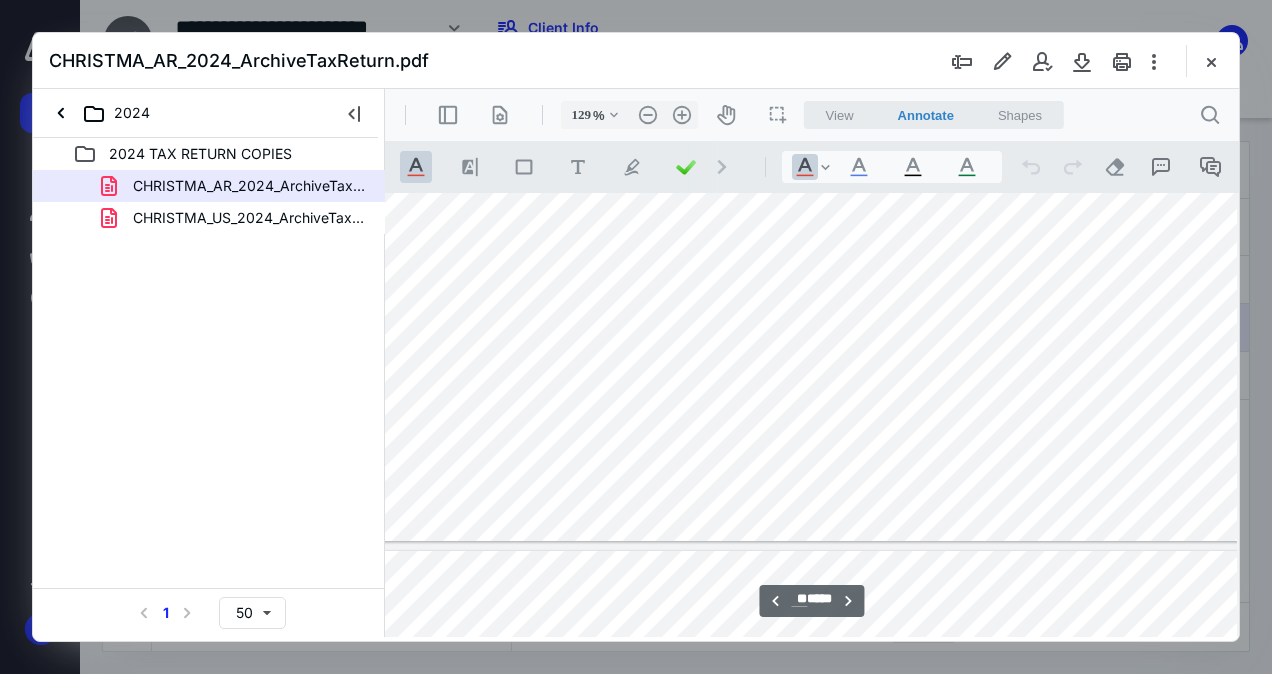scroll, scrollTop: 19119, scrollLeft: 90, axis: both 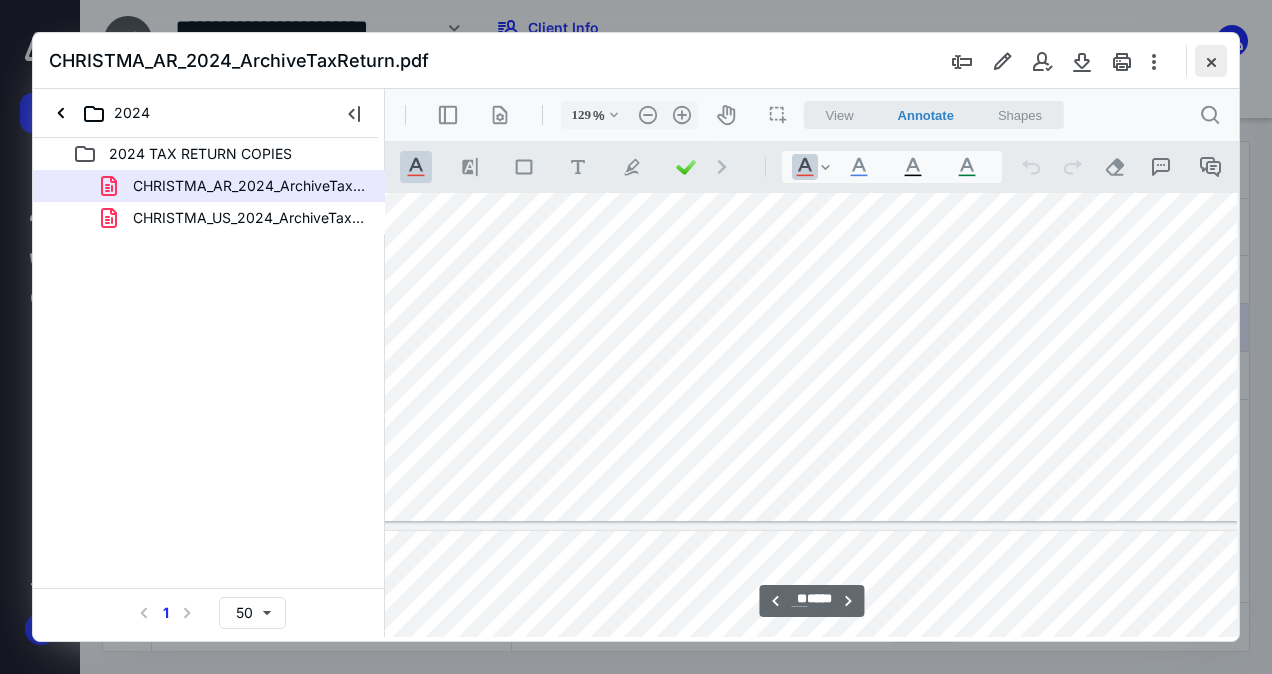 click at bounding box center (1211, 61) 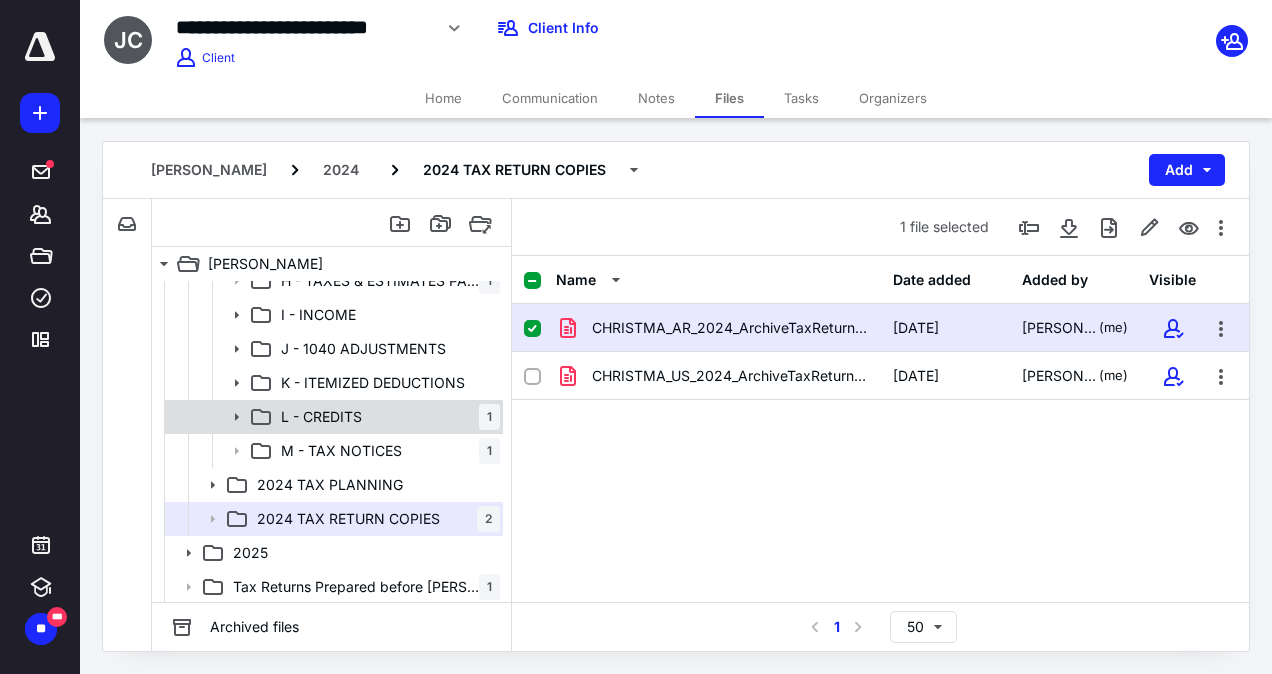 click on "L - CREDITS 1" at bounding box center (386, 417) 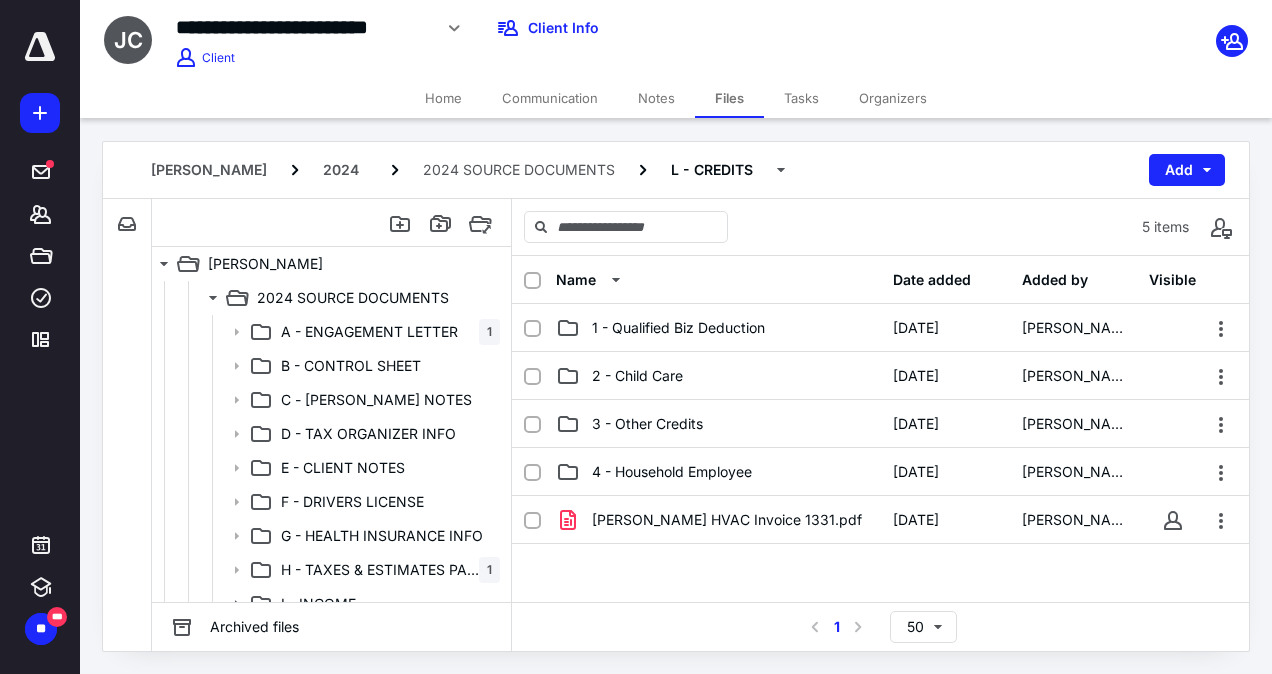 scroll, scrollTop: 18, scrollLeft: 0, axis: vertical 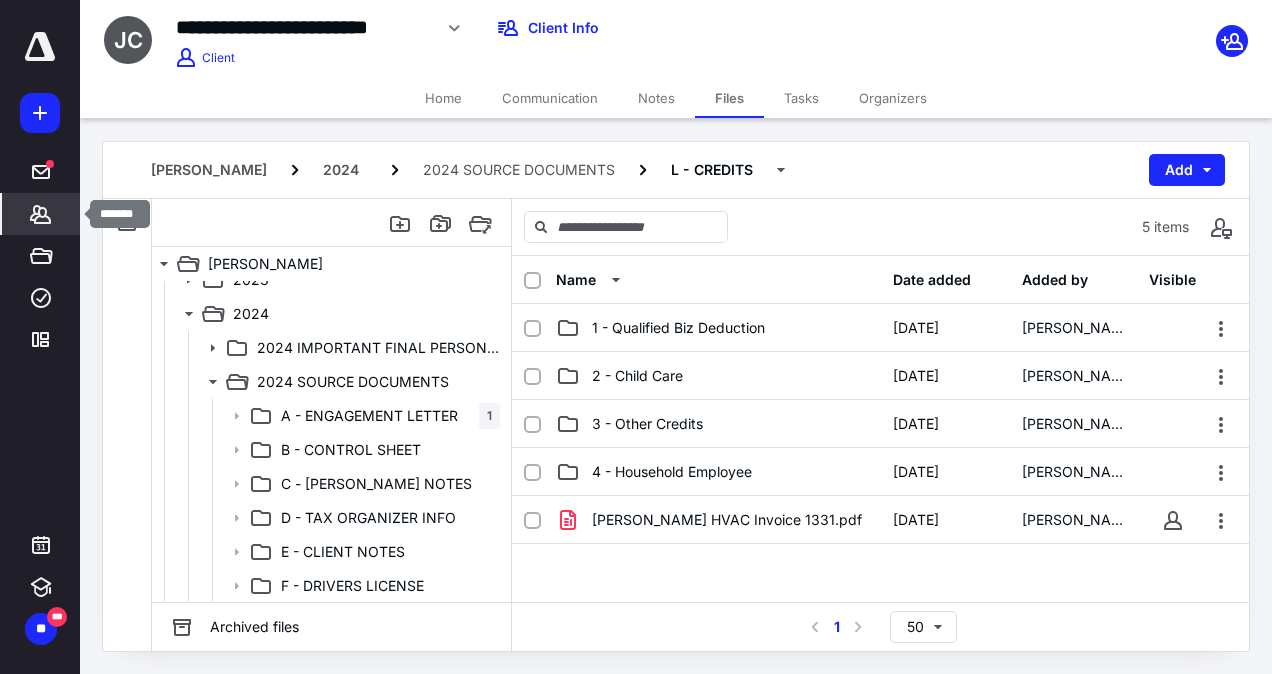 click on "*******" at bounding box center [41, 214] 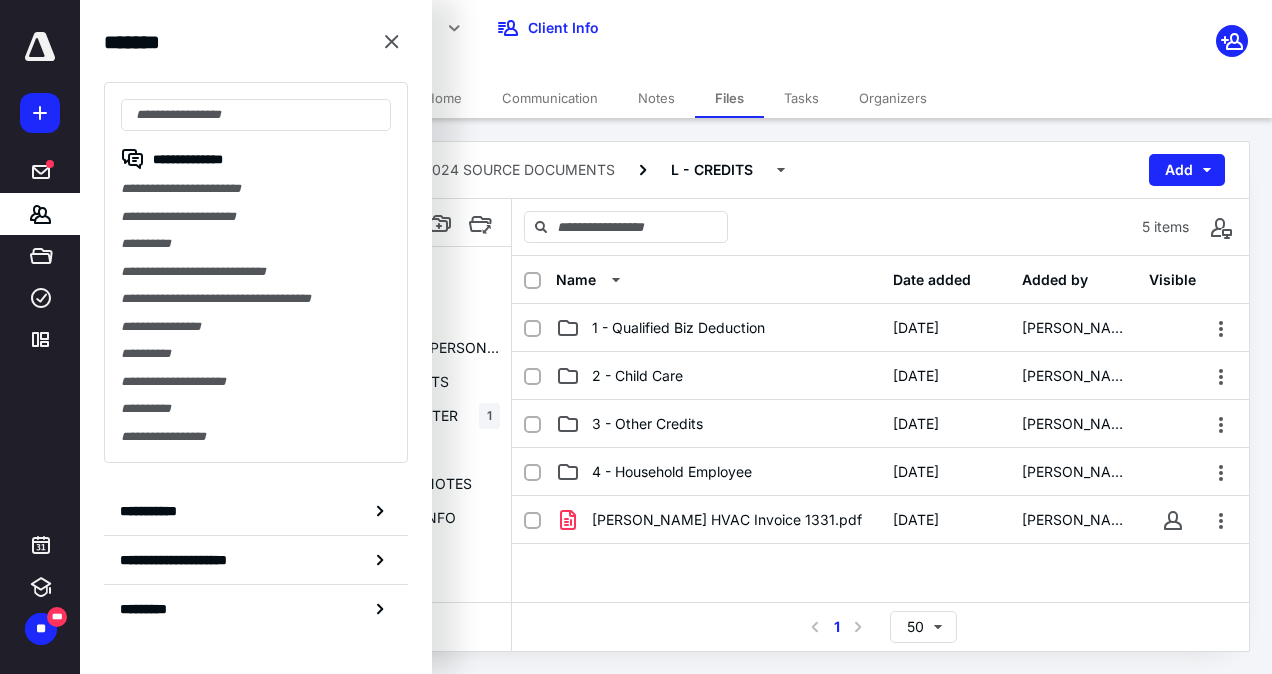 click on "5 items" at bounding box center (880, 227) 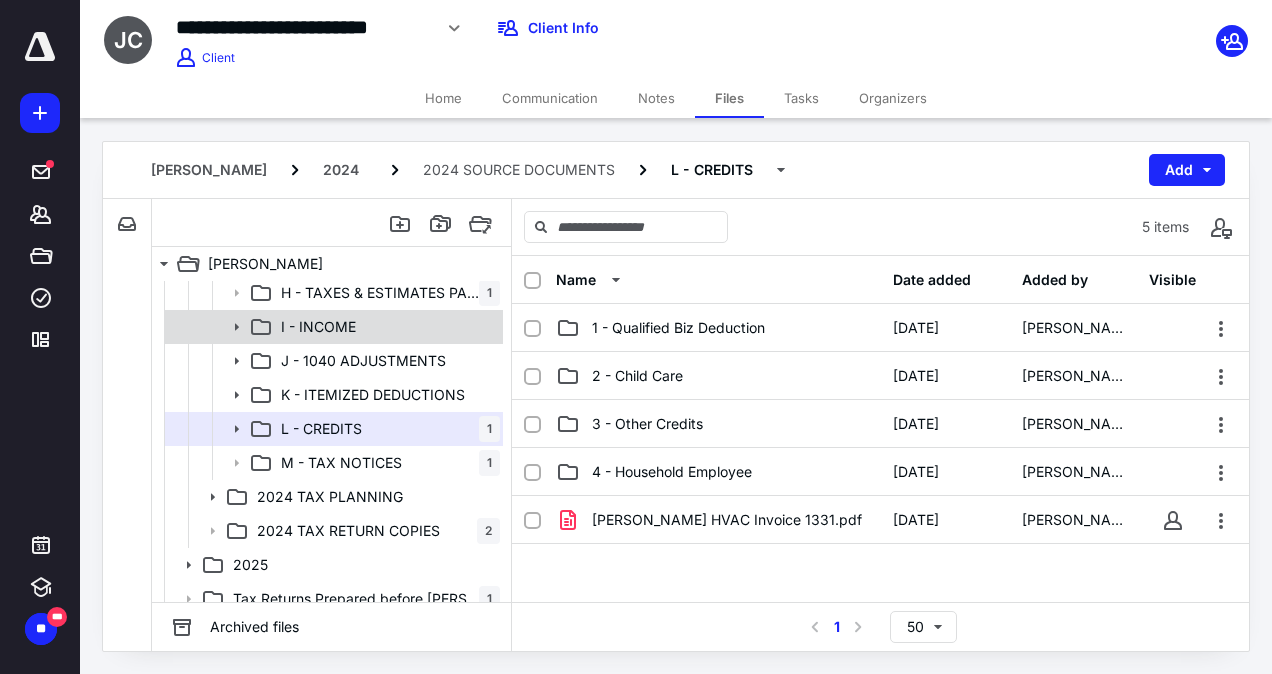 scroll, scrollTop: 380, scrollLeft: 0, axis: vertical 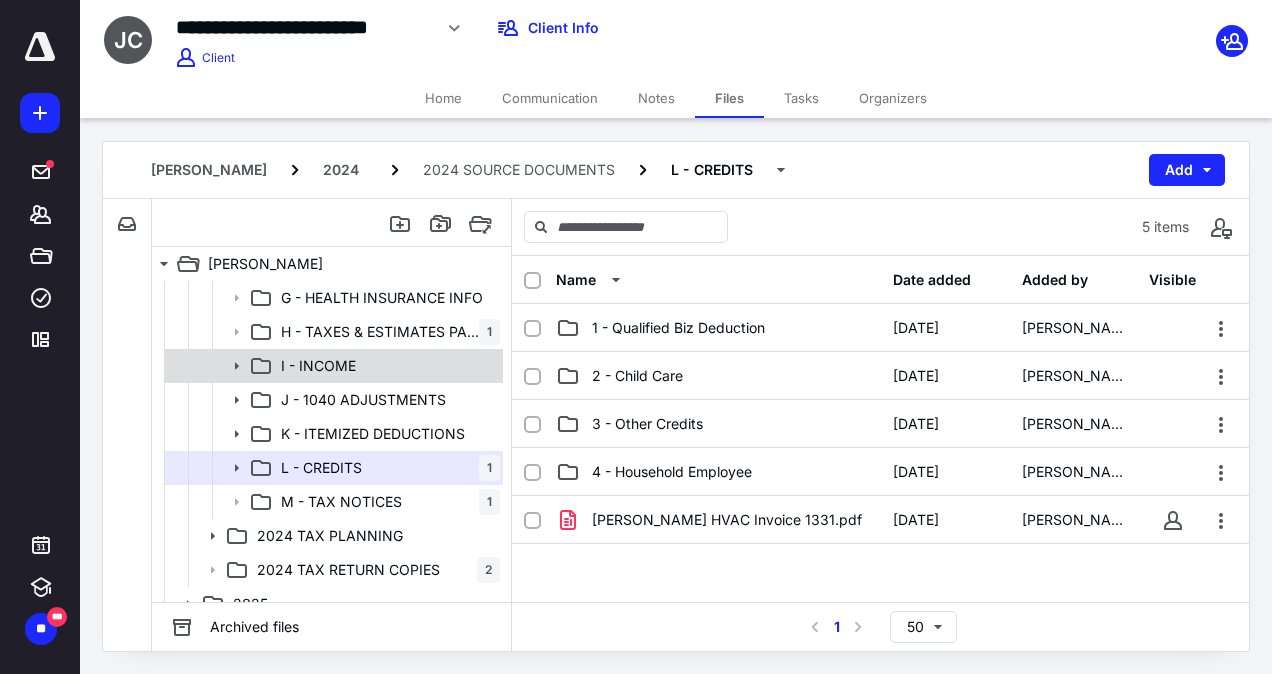 click on "I - INCOME" at bounding box center (332, 366) 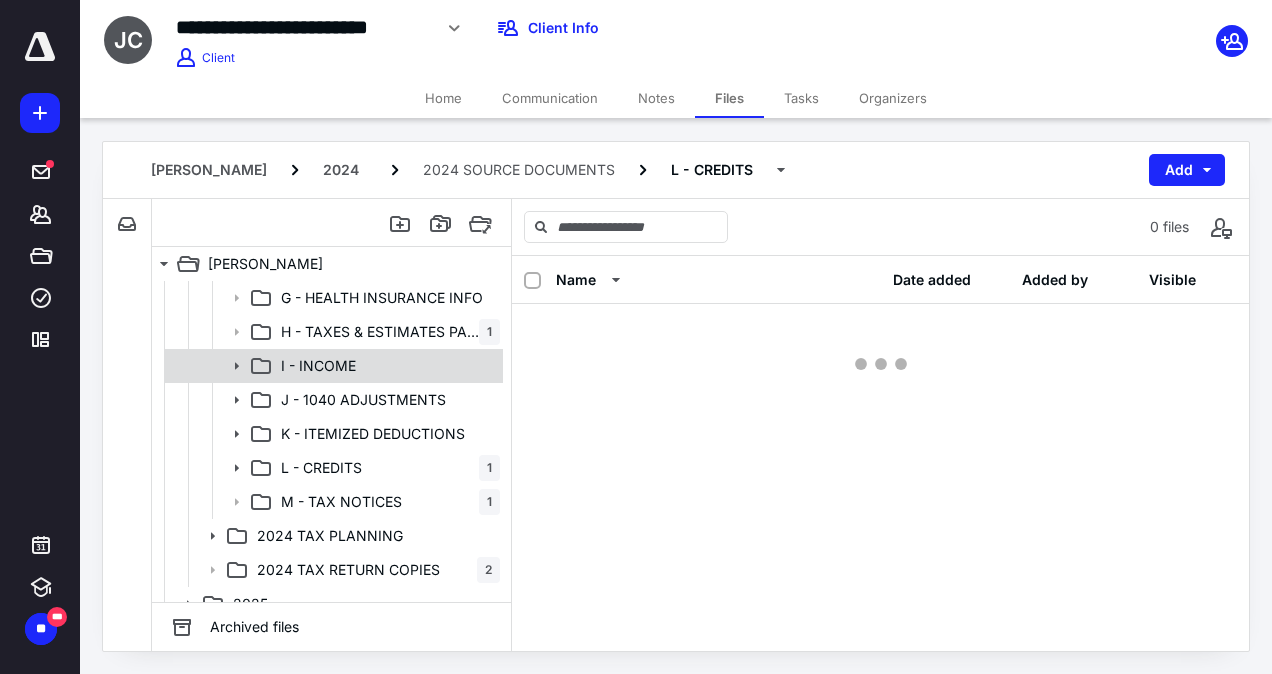 click on "I - INCOME" at bounding box center (332, 366) 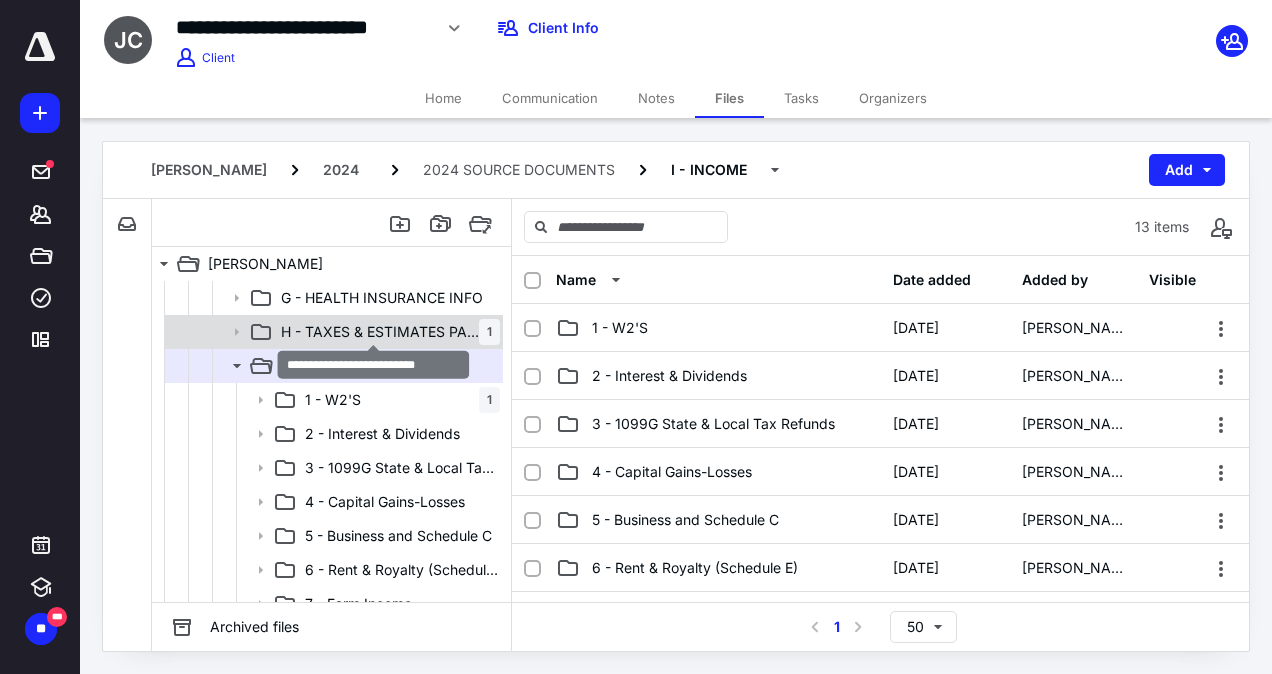 click on "H - TAXES & ESTIMATES PAID" at bounding box center [380, 332] 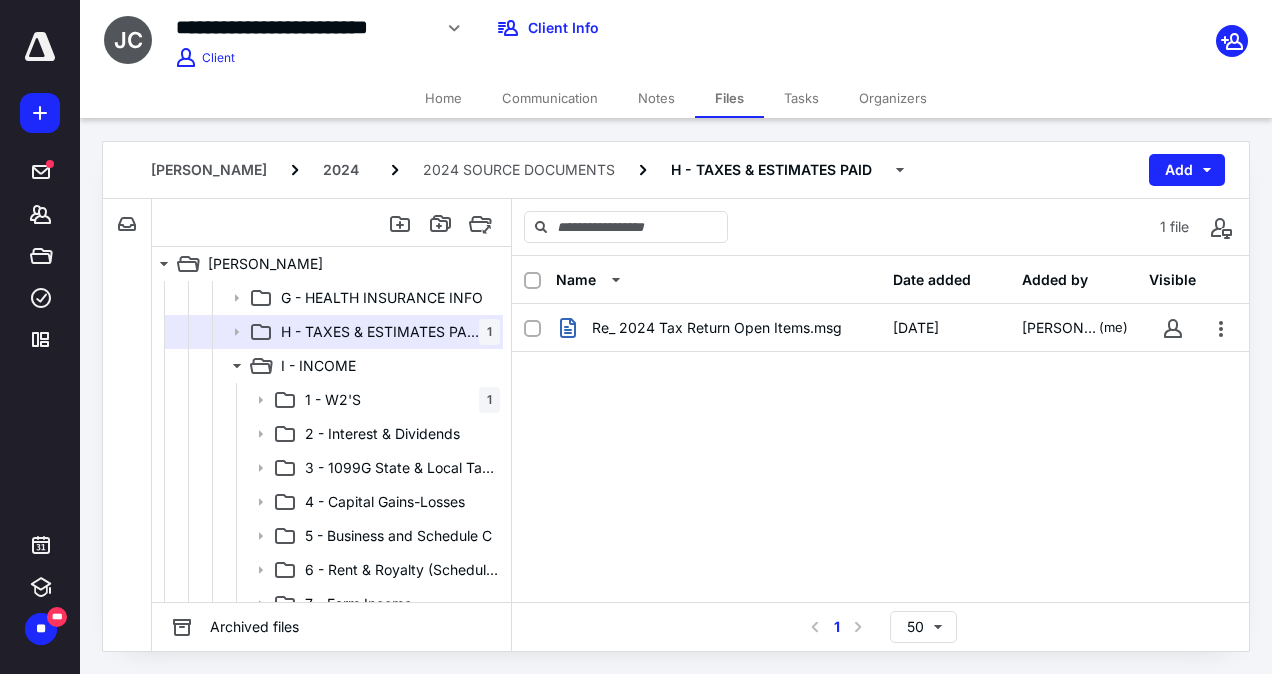 click at bounding box center (540, 328) 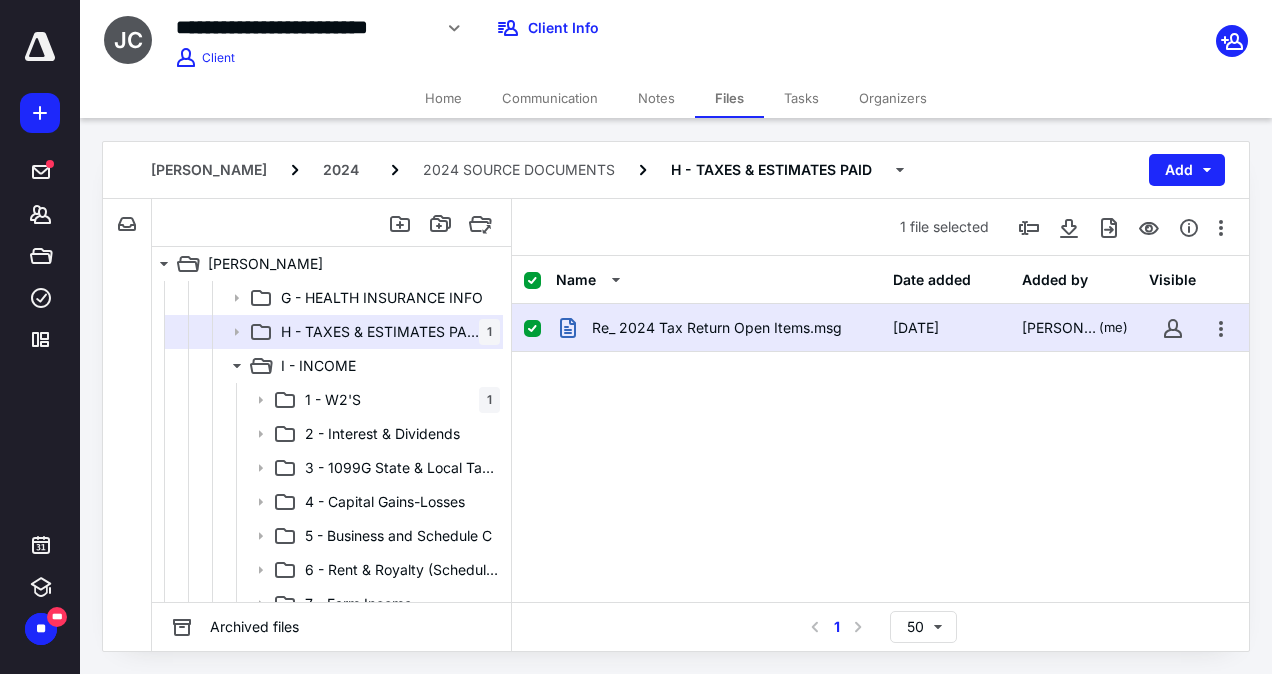 click at bounding box center [540, 328] 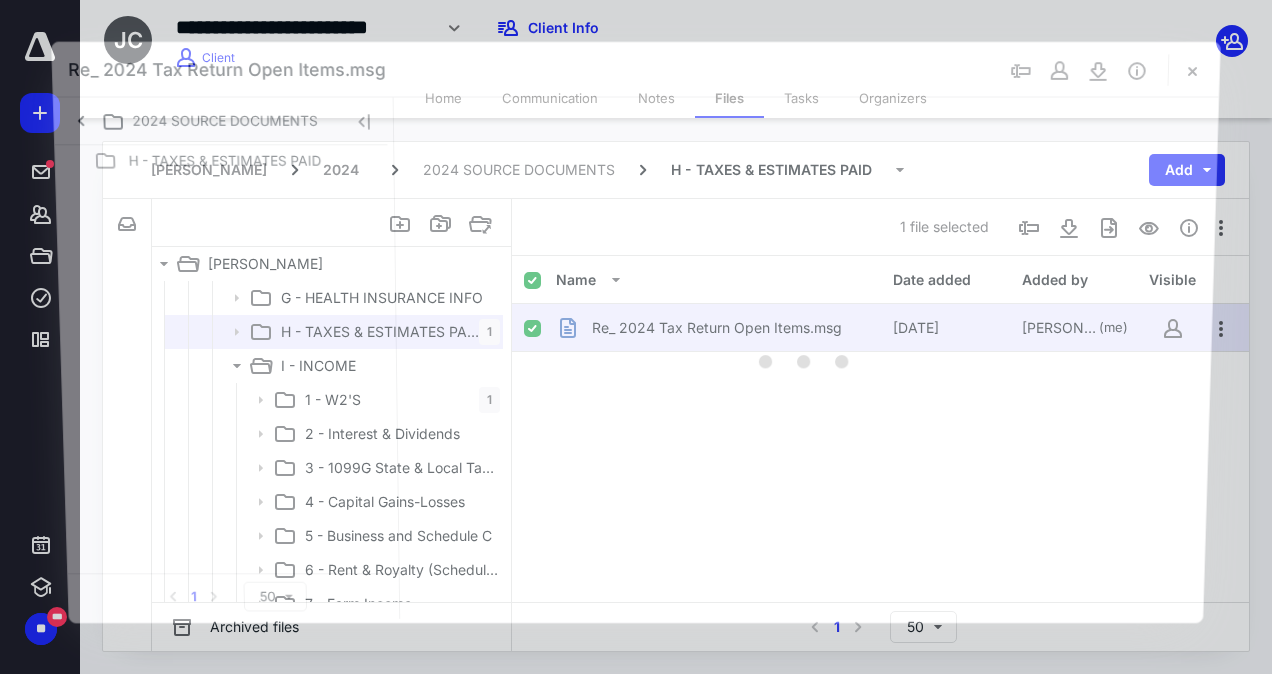 click at bounding box center [806, 357] 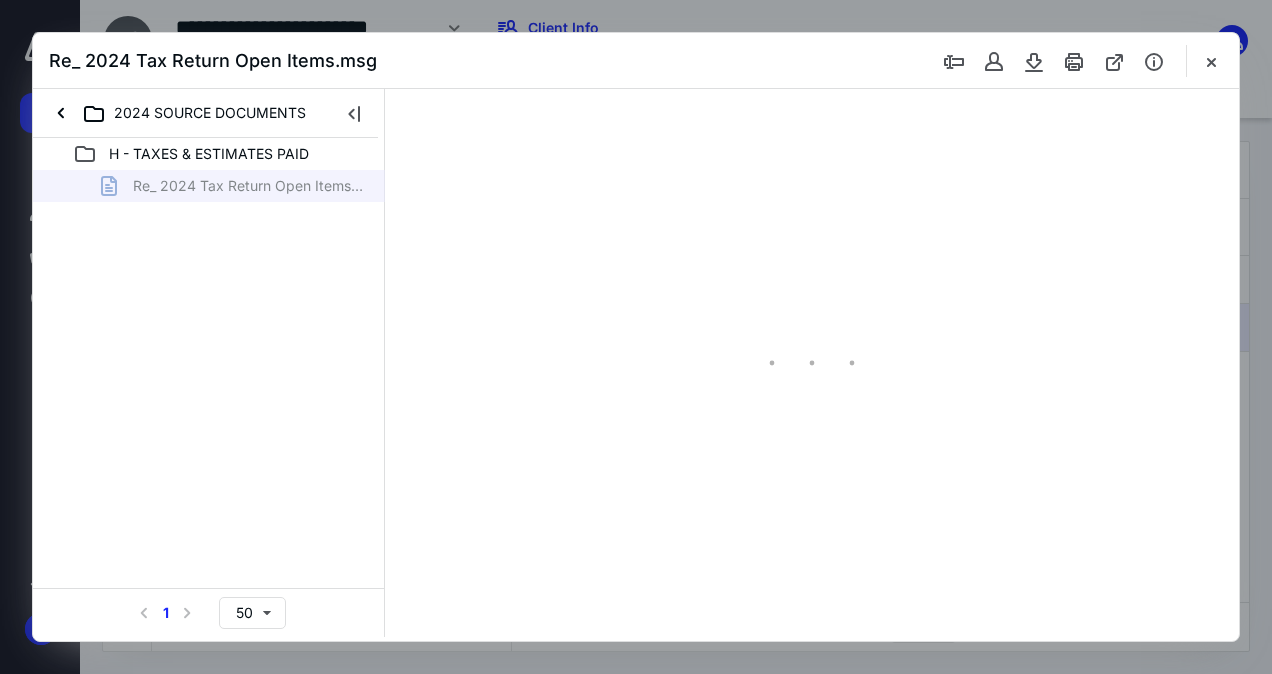 scroll, scrollTop: 0, scrollLeft: 0, axis: both 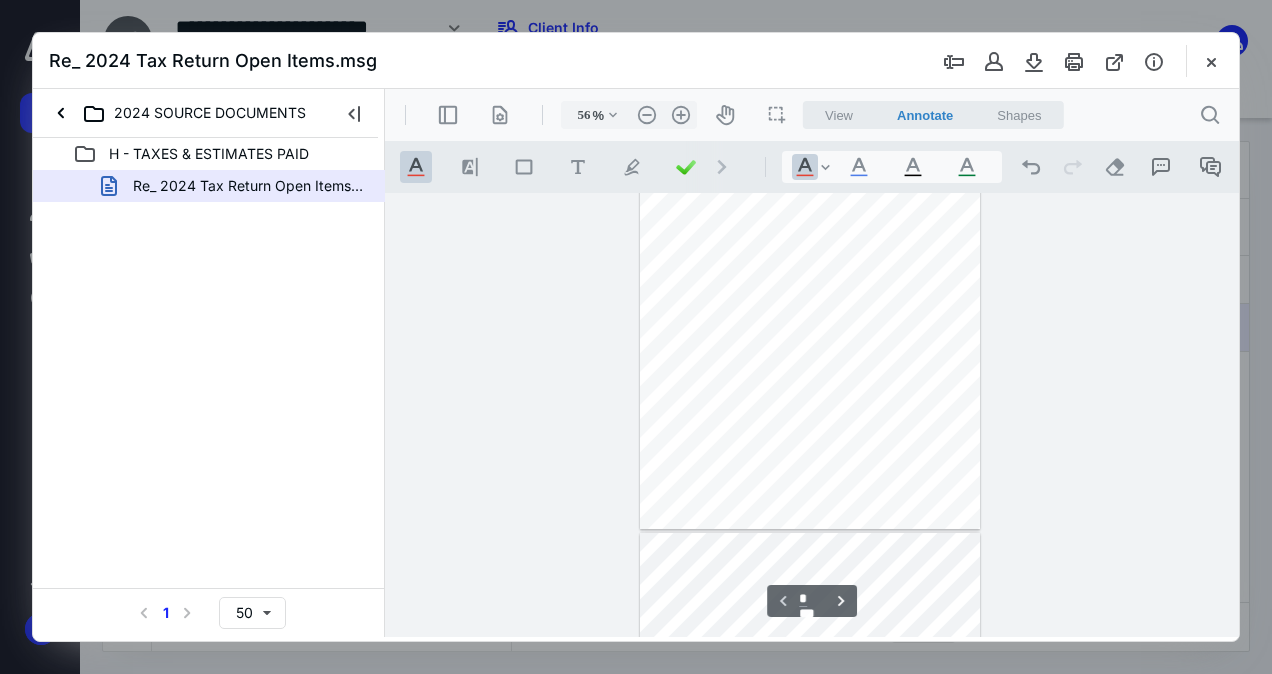 type on "135" 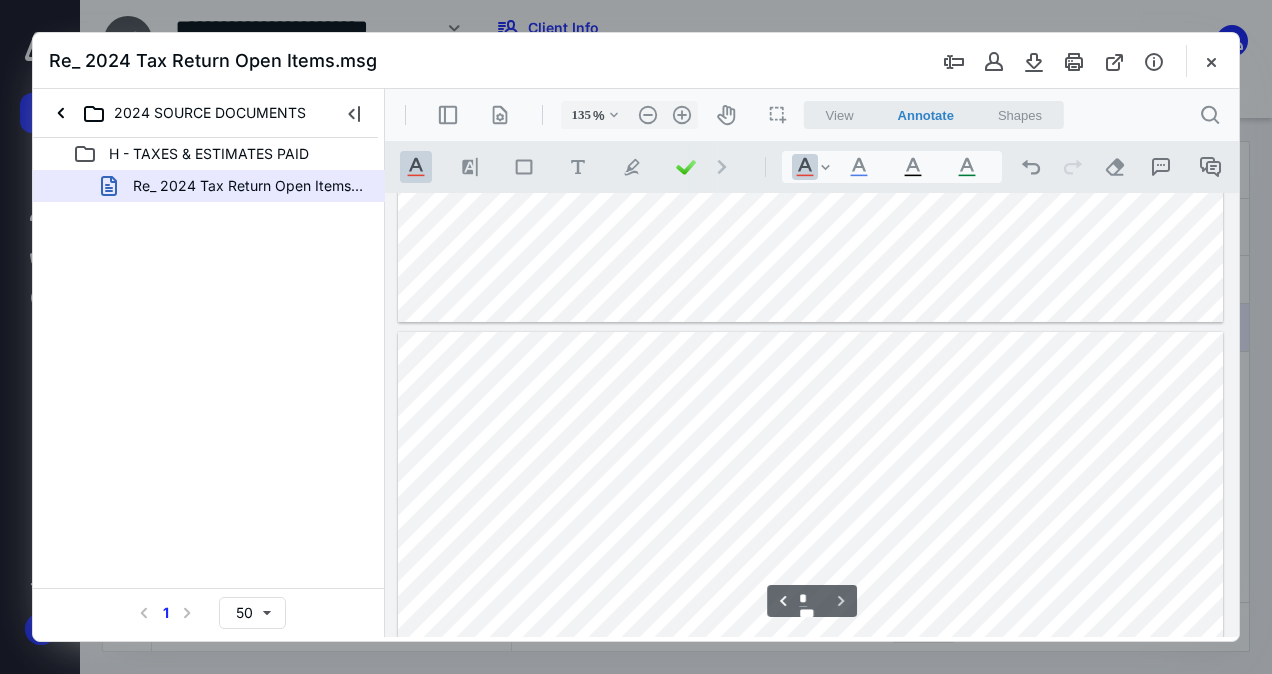 scroll, scrollTop: 943, scrollLeft: 0, axis: vertical 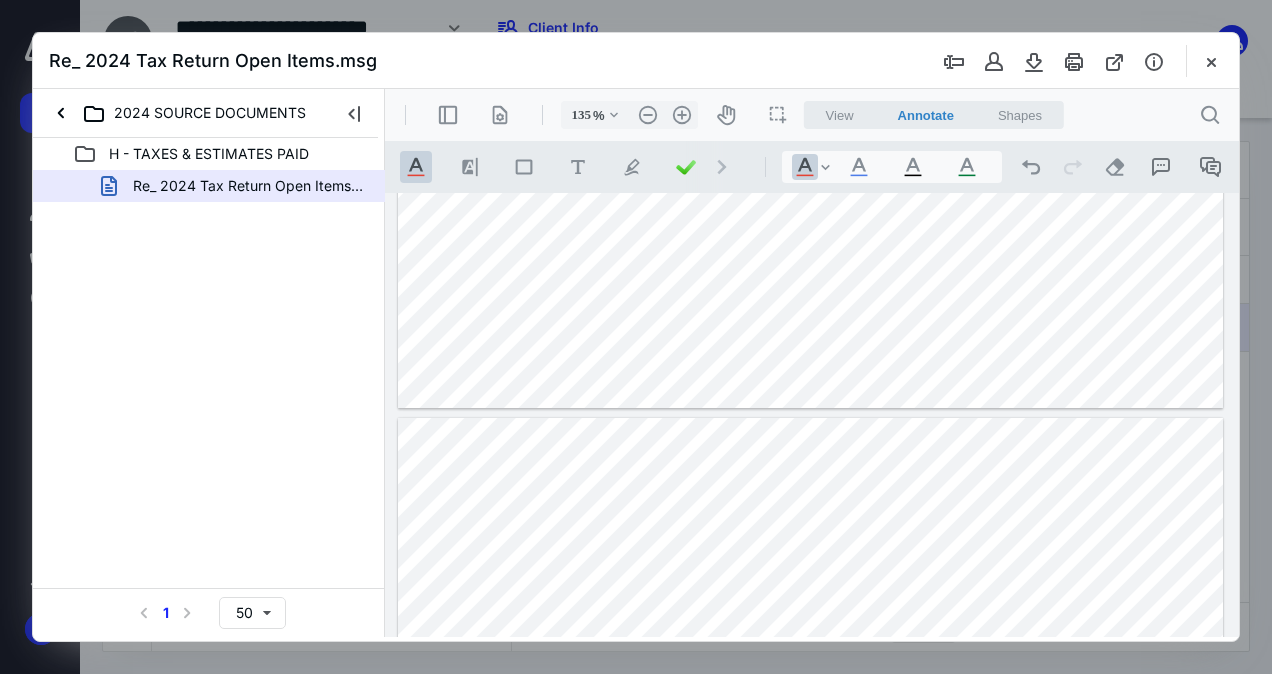 type on "*" 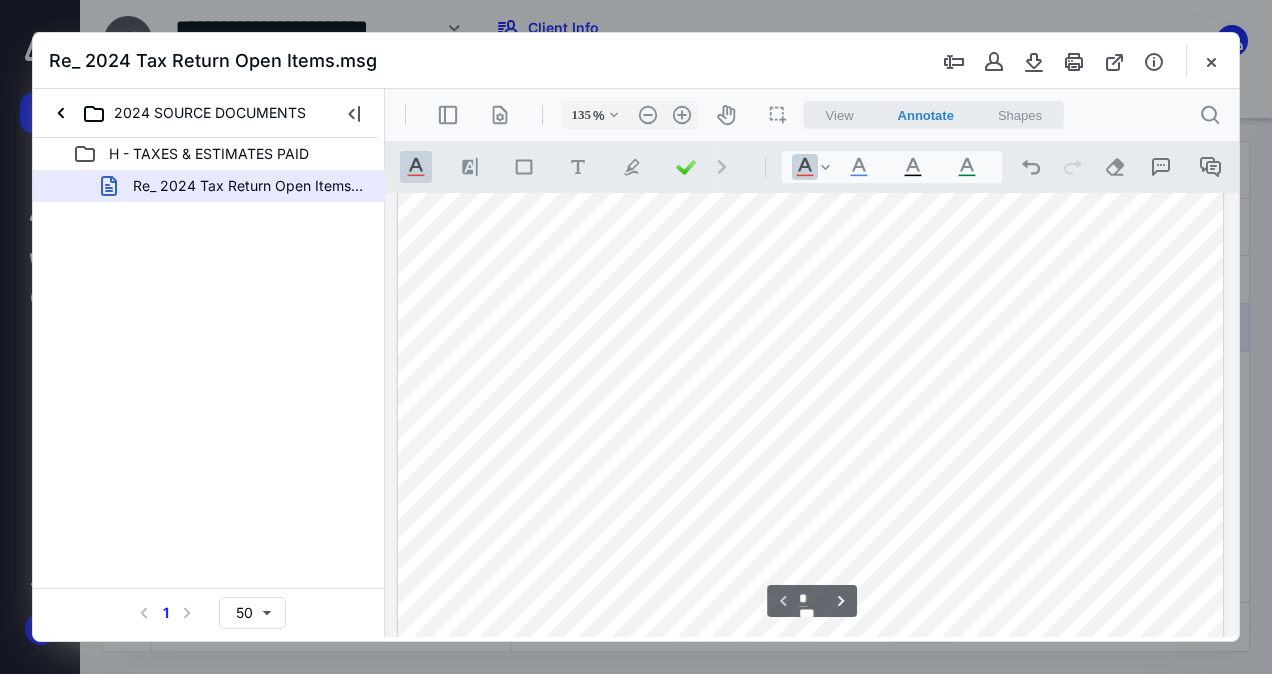 scroll, scrollTop: 0, scrollLeft: 0, axis: both 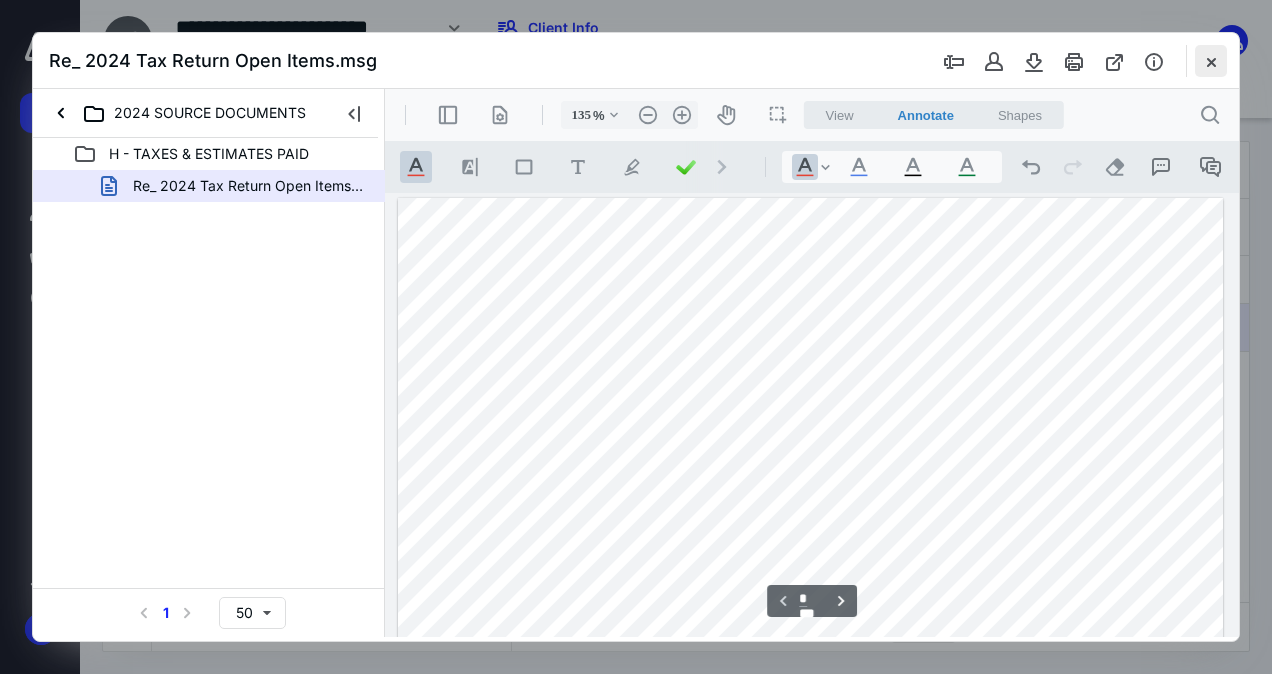 click at bounding box center [1211, 61] 